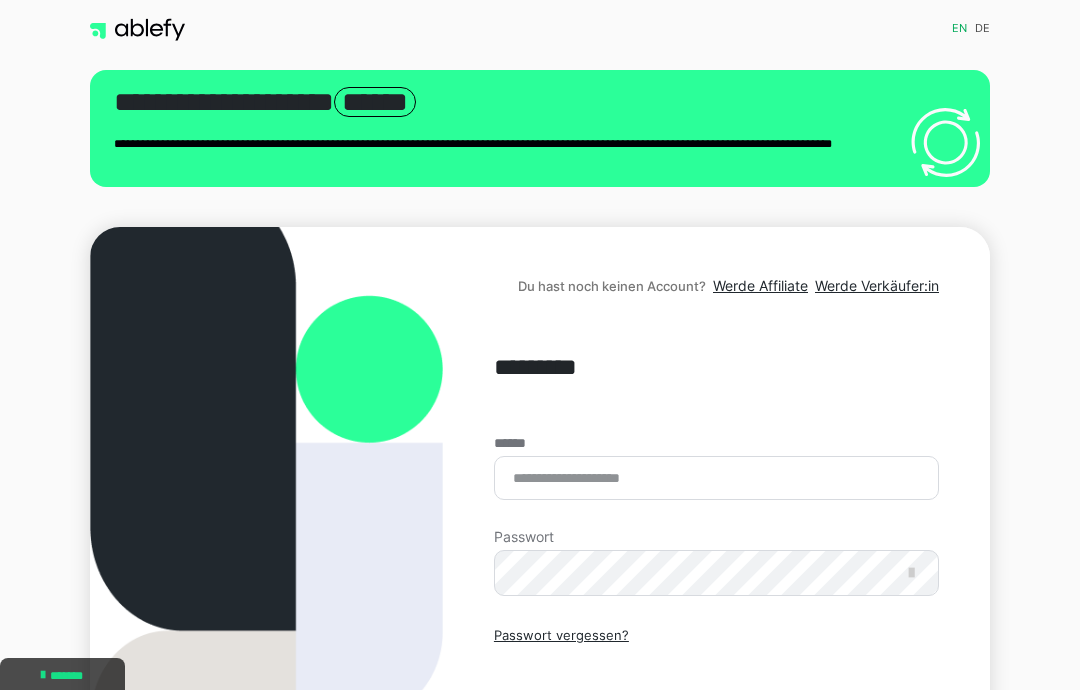 scroll, scrollTop: 359, scrollLeft: 0, axis: vertical 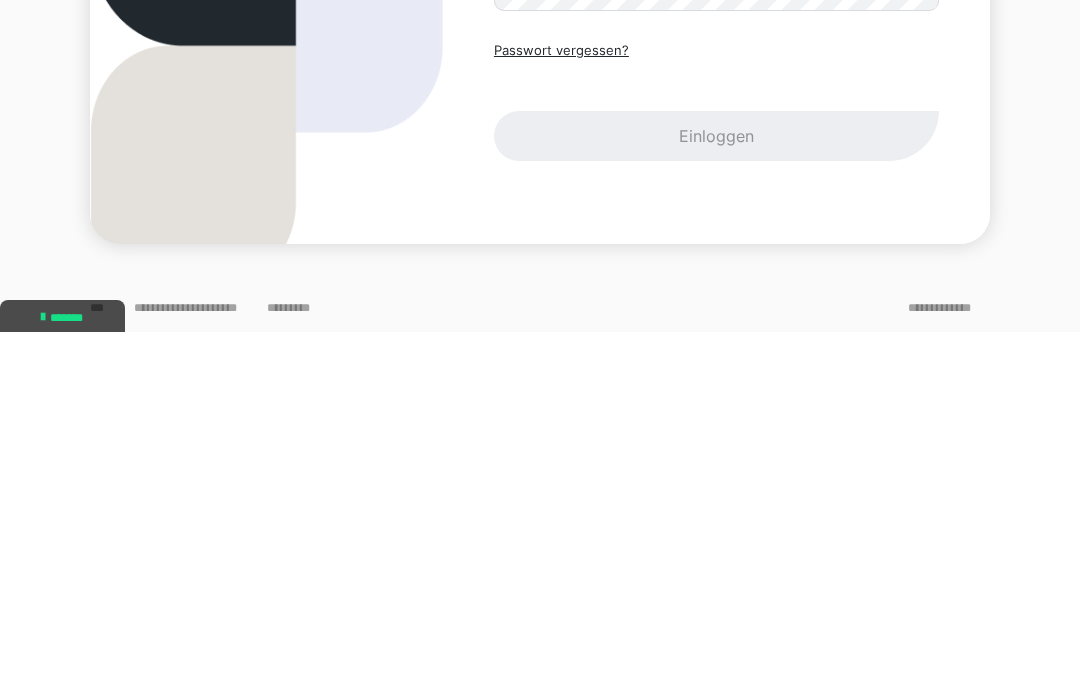 type on "**********" 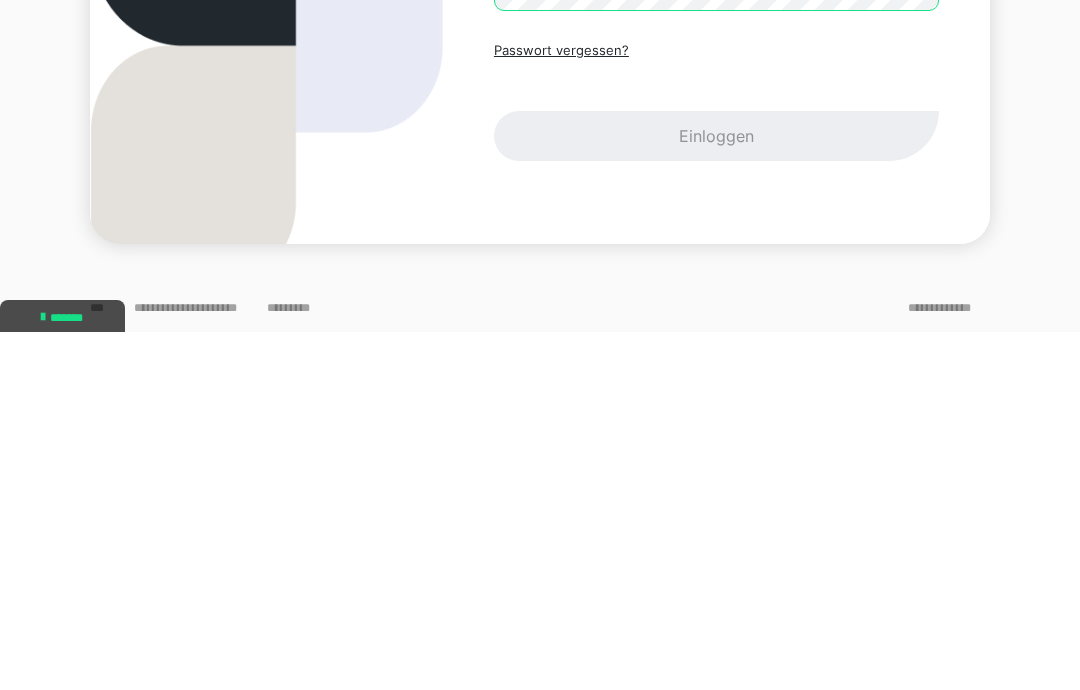 scroll, scrollTop: 2, scrollLeft: 0, axis: vertical 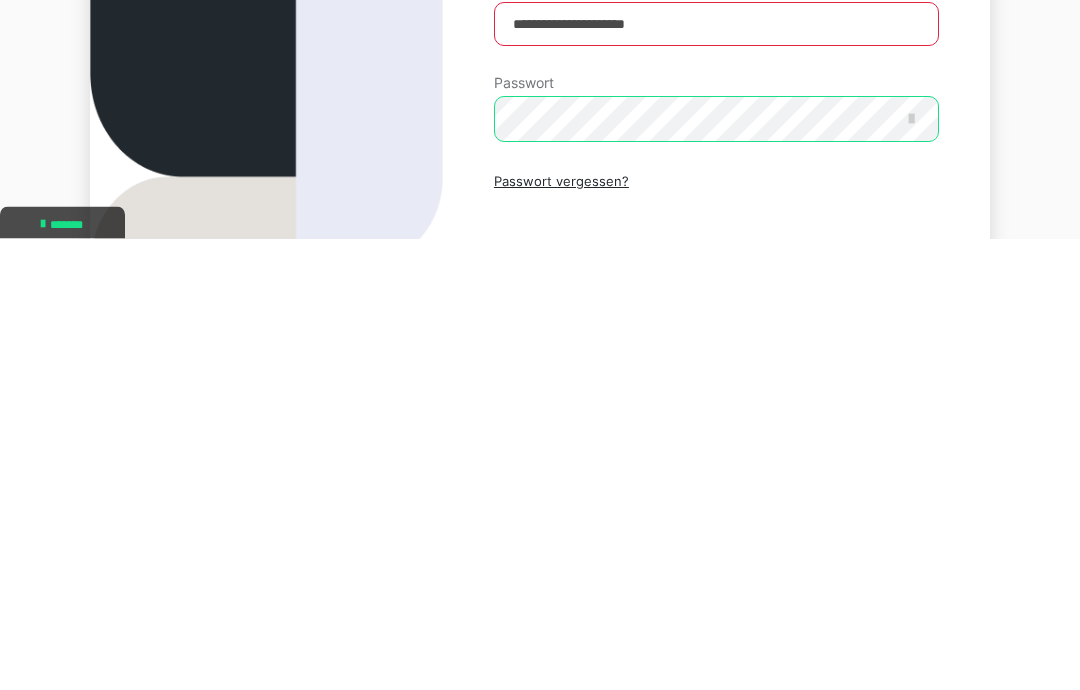 click on "Einloggen" at bounding box center [716, 719] 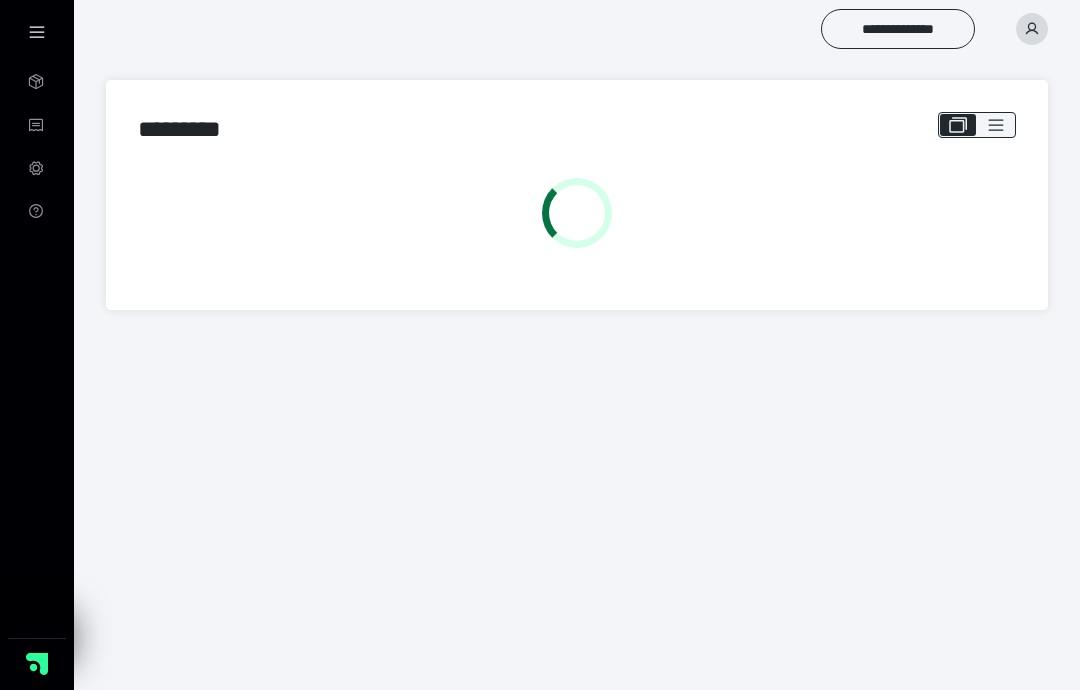 scroll, scrollTop: 0, scrollLeft: 0, axis: both 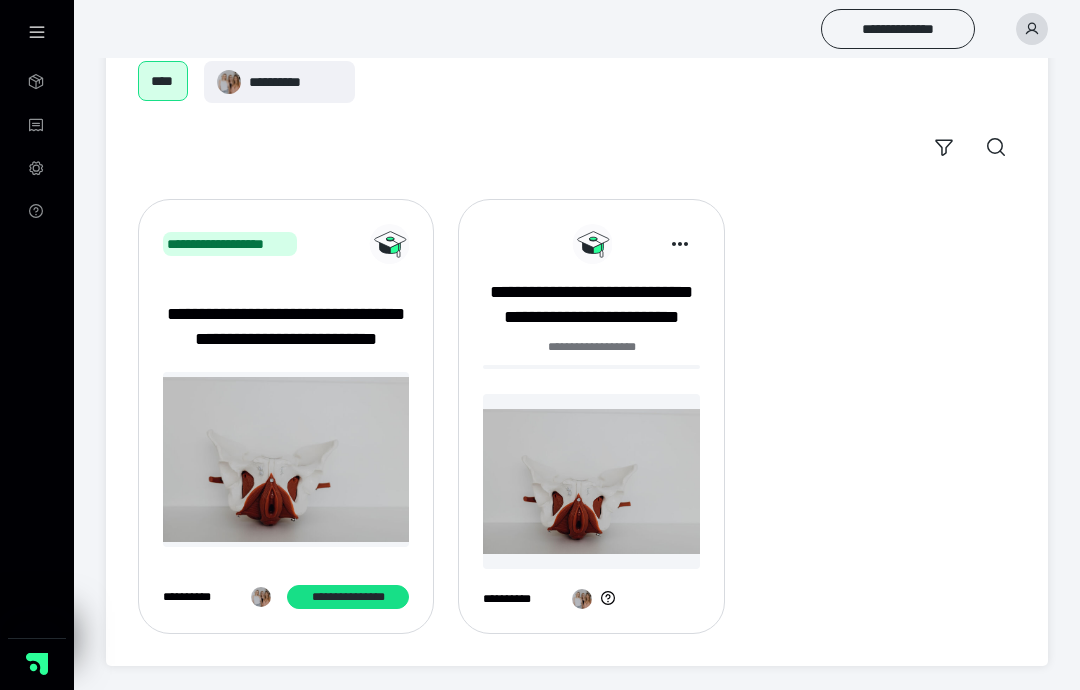 click on "**********" at bounding box center (591, 305) 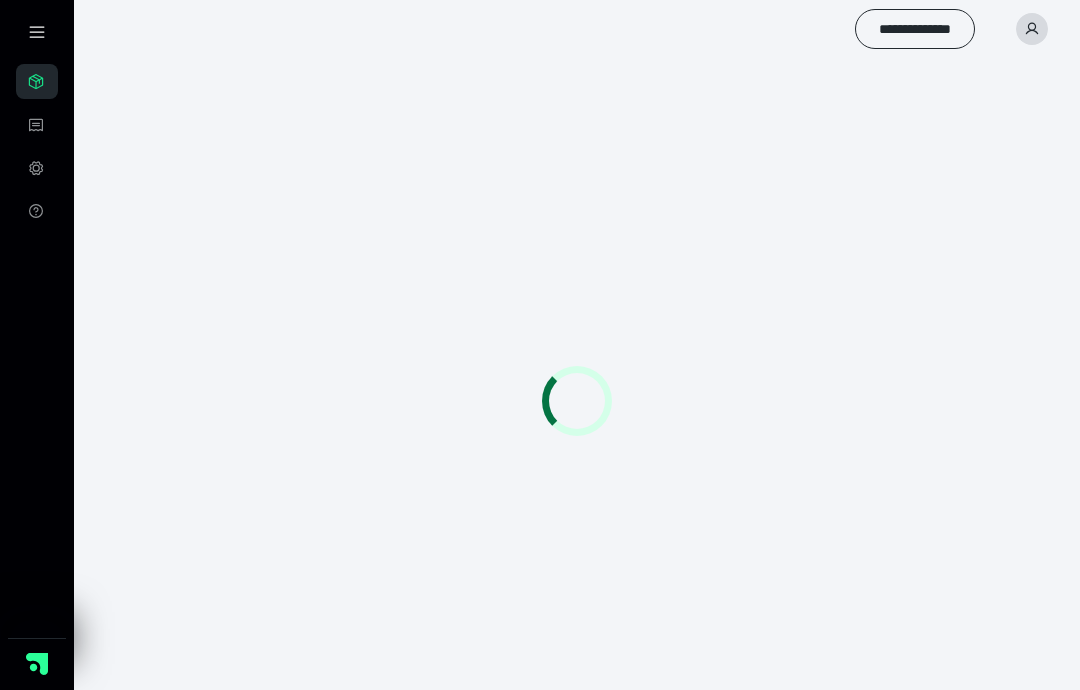 scroll, scrollTop: 0, scrollLeft: 0, axis: both 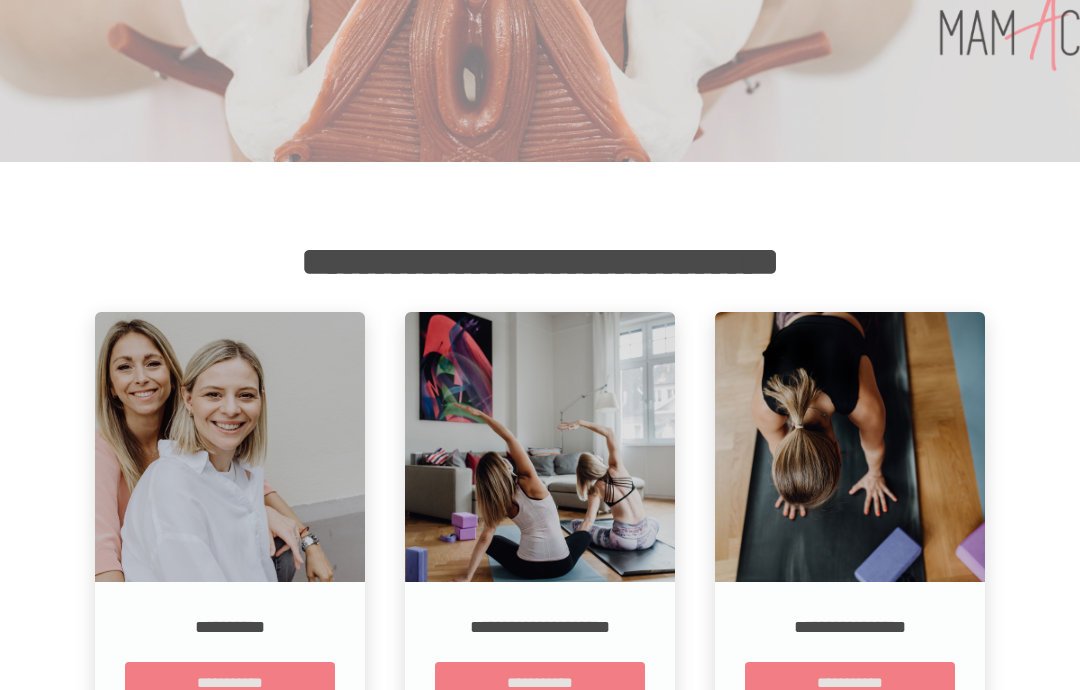 click on "**********" at bounding box center (540, 683) 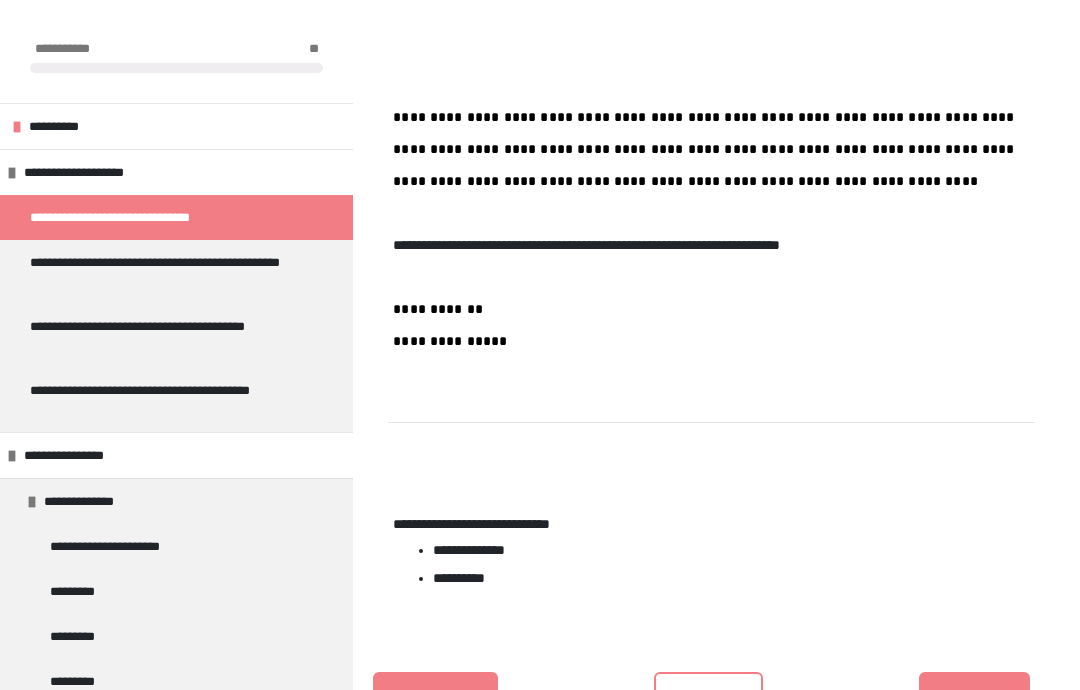 scroll, scrollTop: 695, scrollLeft: 0, axis: vertical 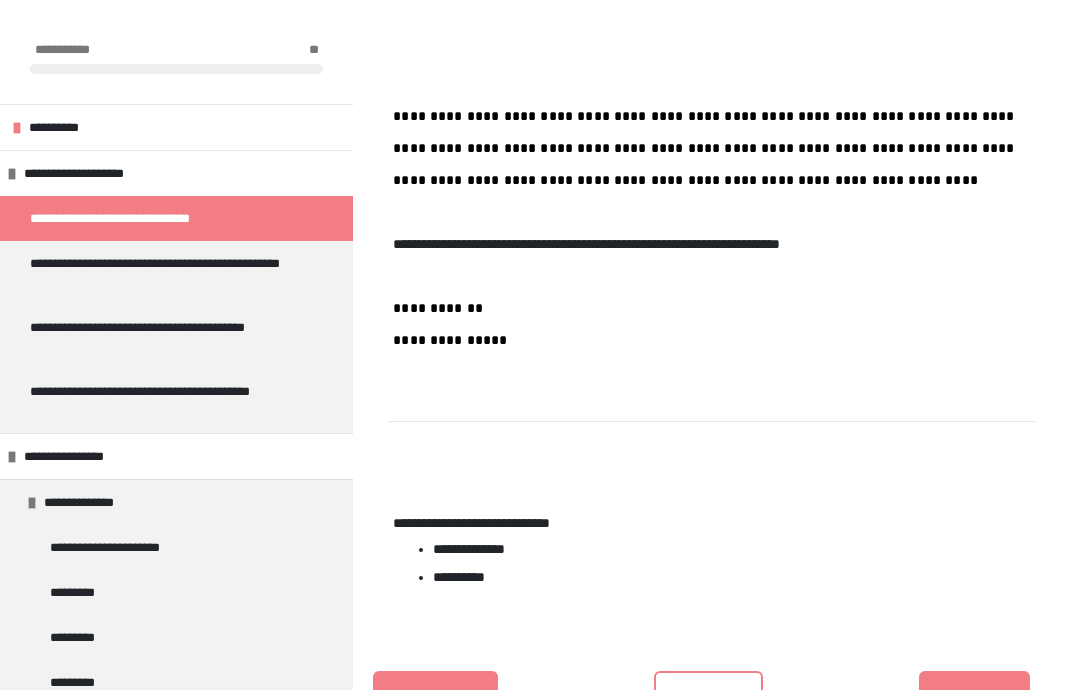 click on "**********" at bounding box center [168, 273] 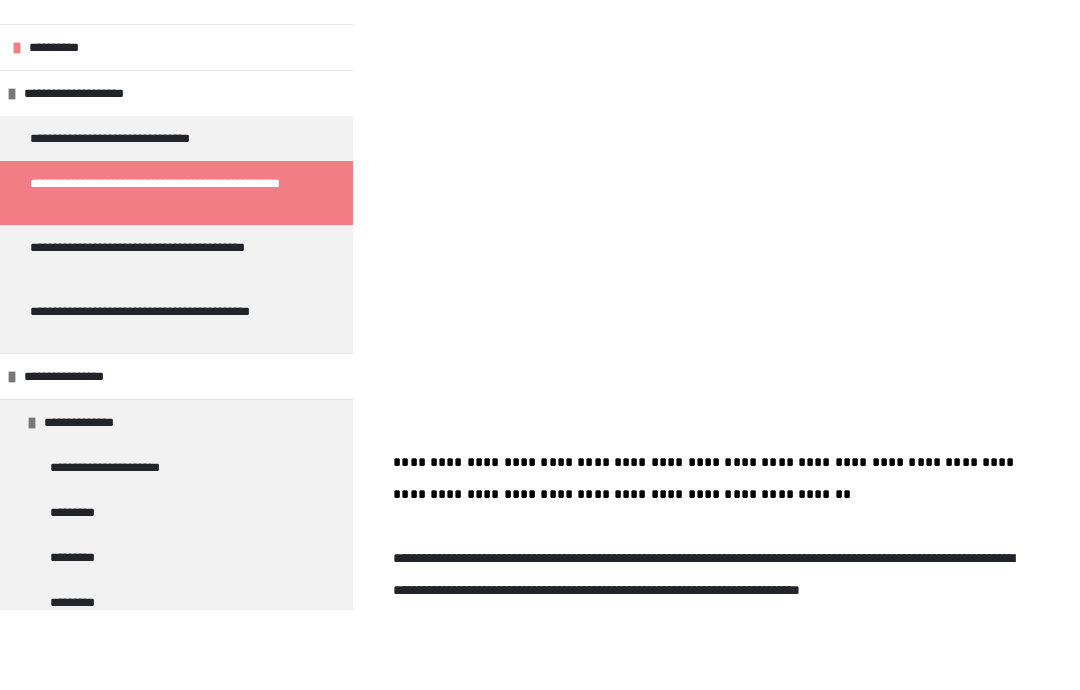 scroll, scrollTop: 350, scrollLeft: 0, axis: vertical 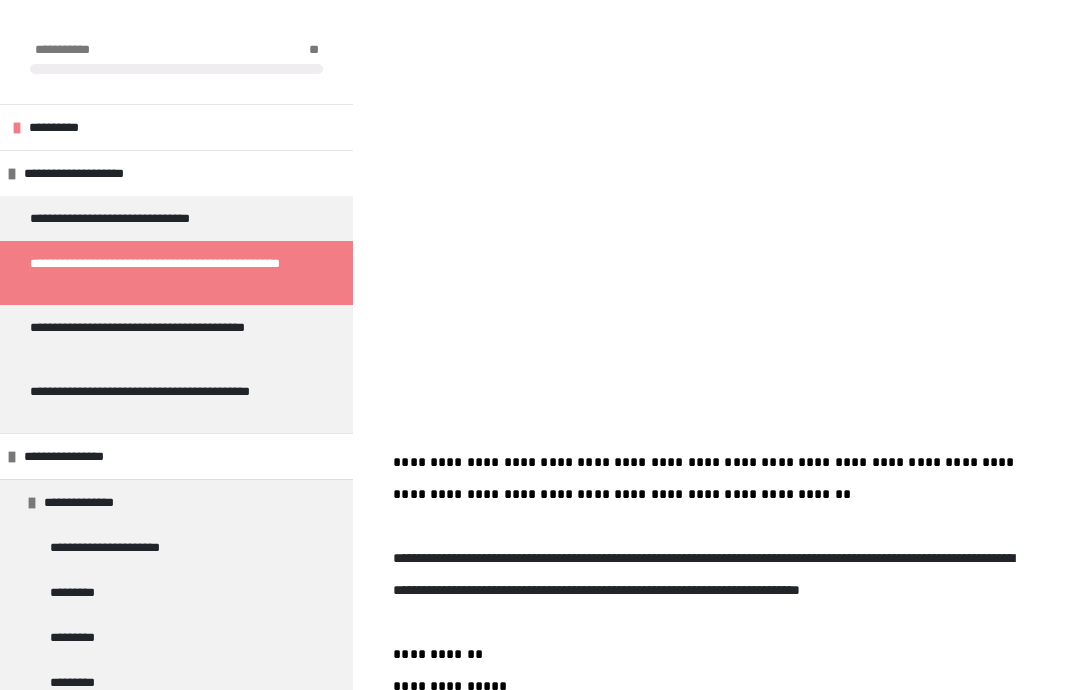 click on "**********" at bounding box center (147, 218) 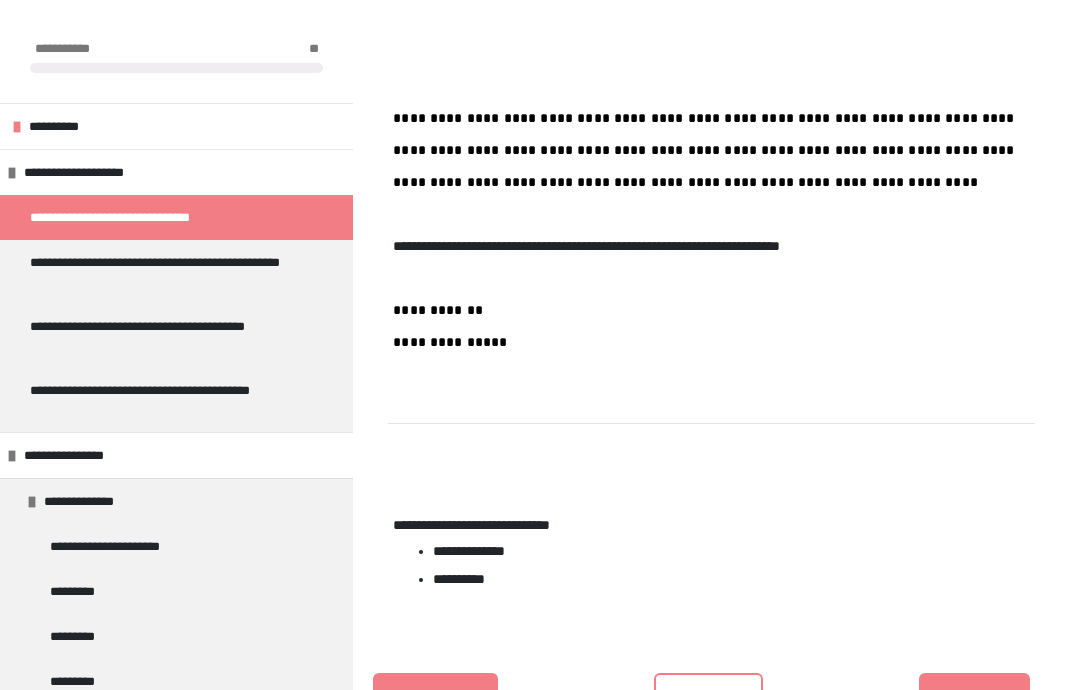 scroll, scrollTop: 705, scrollLeft: 0, axis: vertical 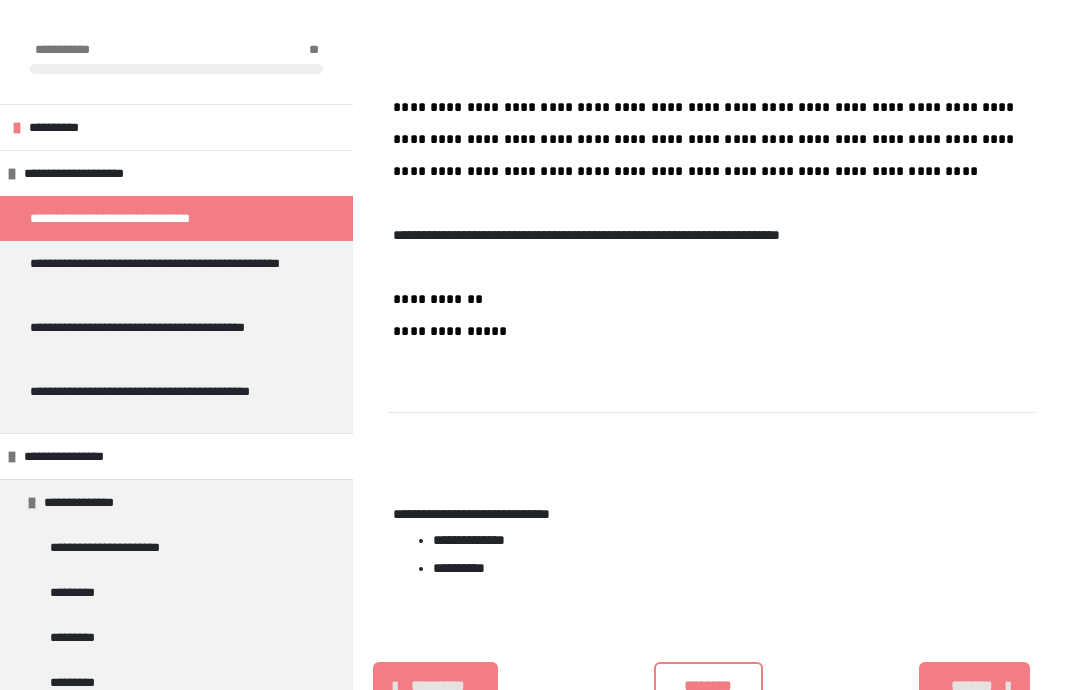 click on "********" at bounding box center (708, 686) 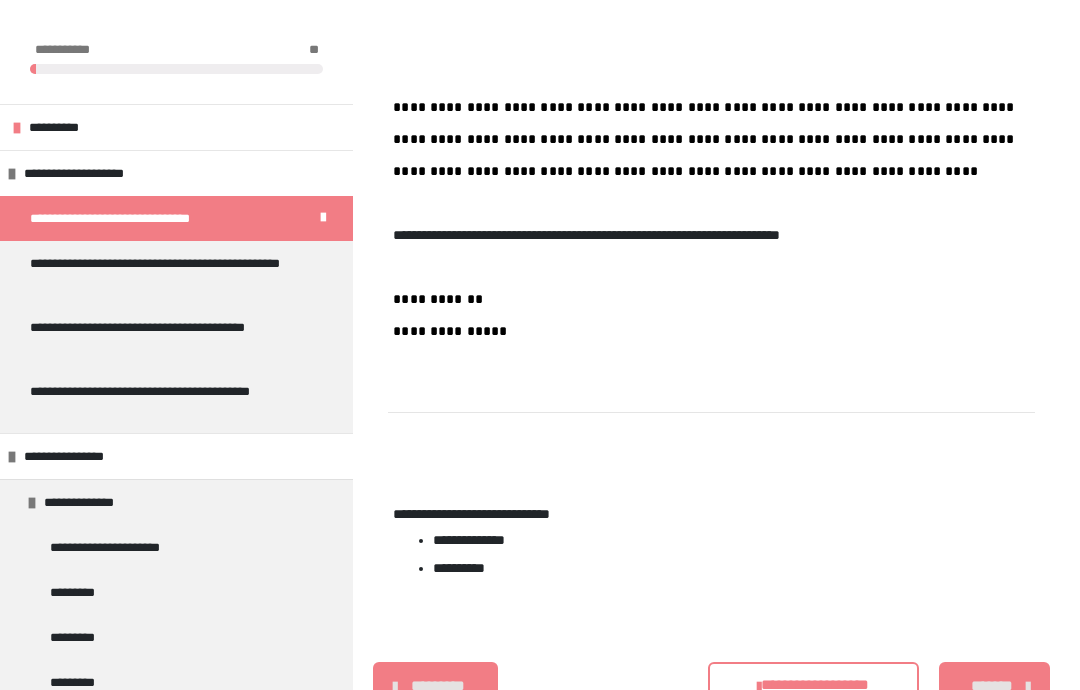 click on "*******" at bounding box center (992, 686) 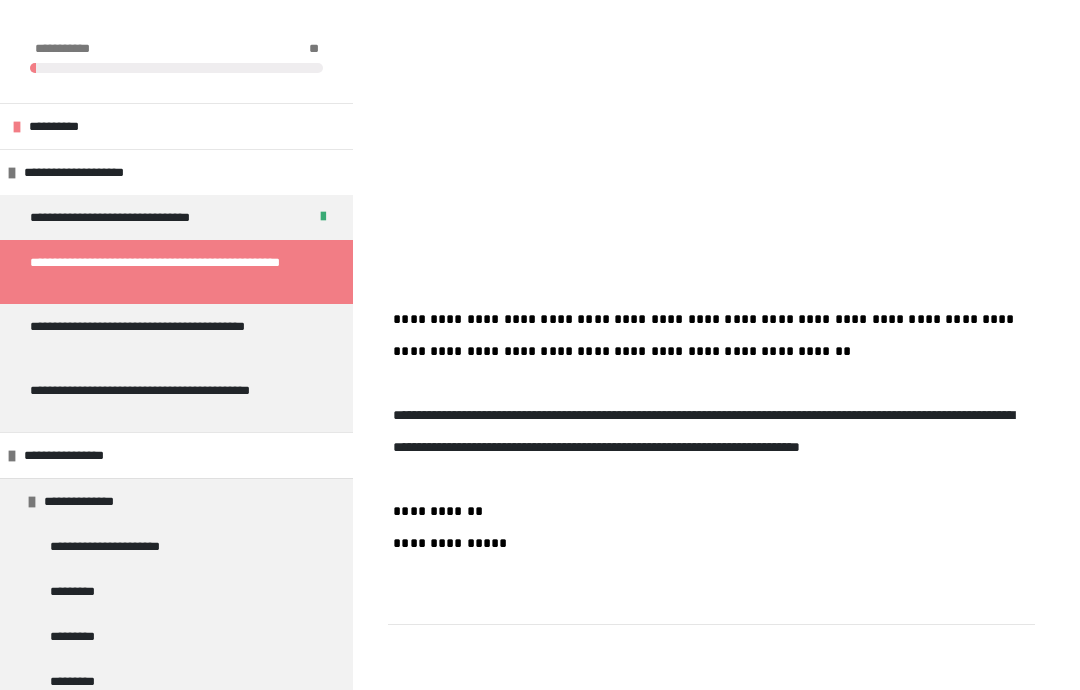 scroll, scrollTop: 494, scrollLeft: 0, axis: vertical 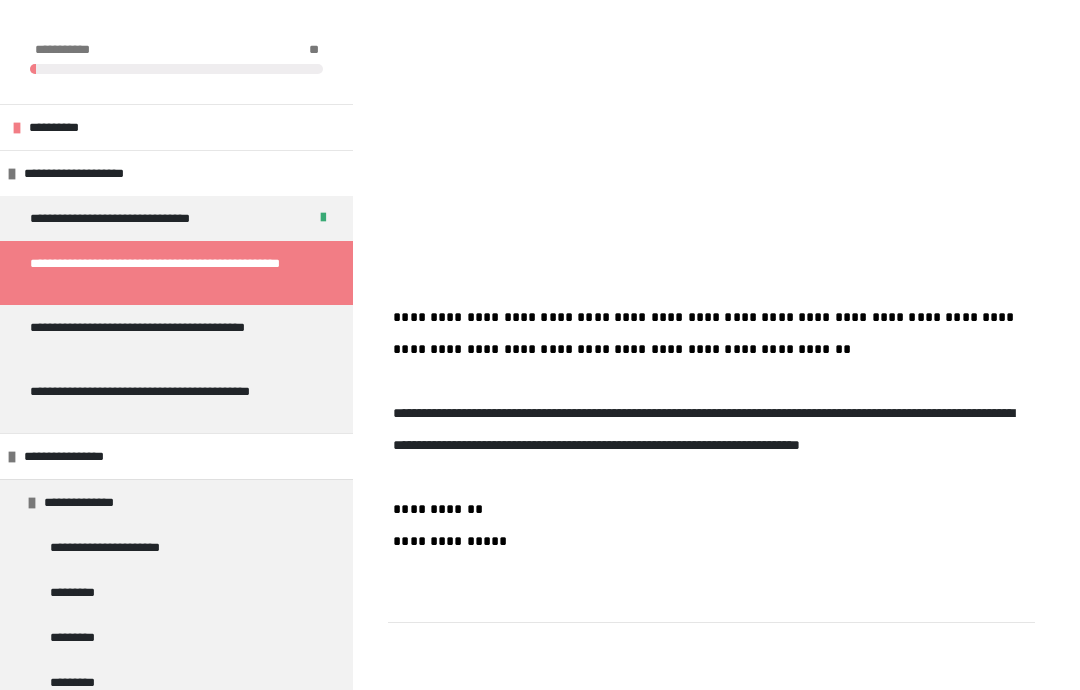 click on "**********" at bounding box center (168, 337) 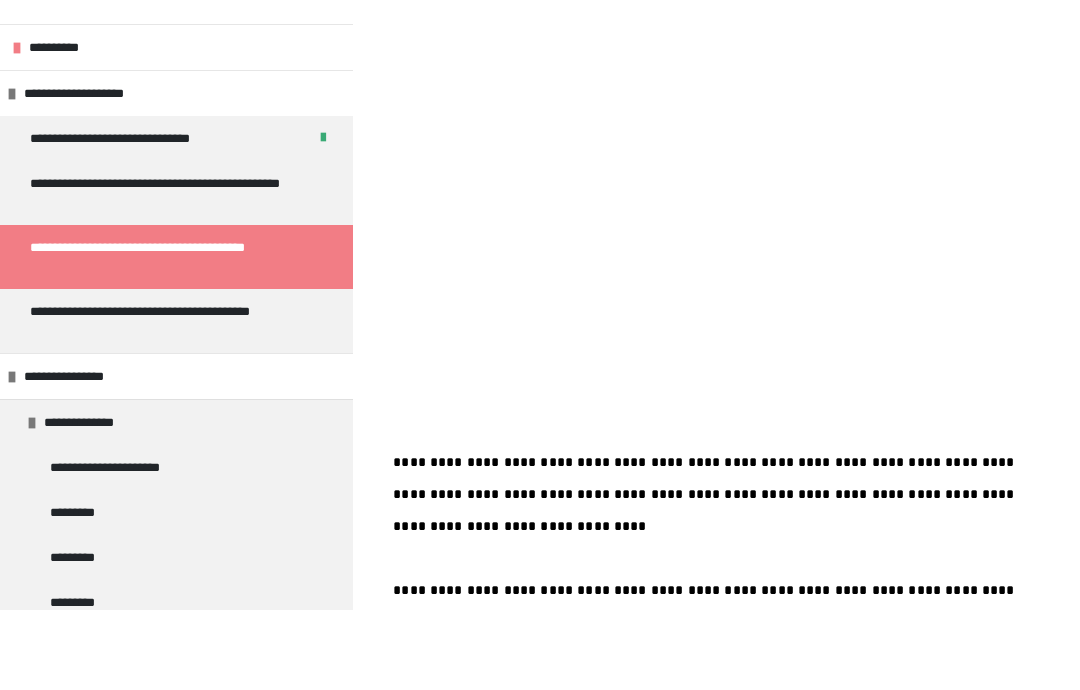 scroll, scrollTop: 350, scrollLeft: 0, axis: vertical 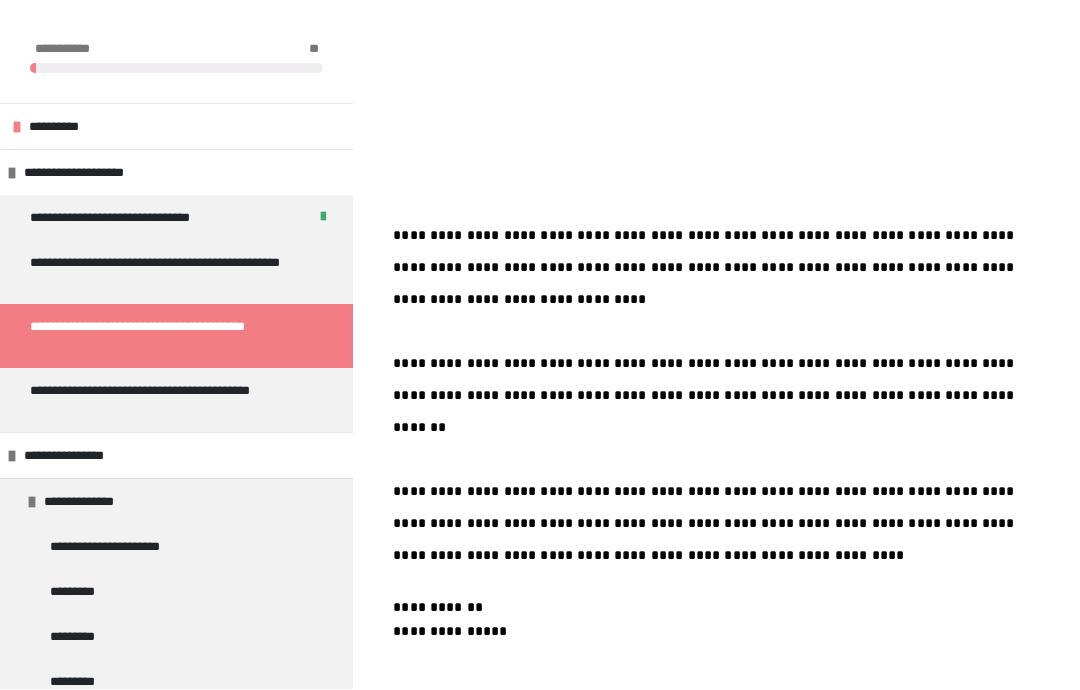 click on "**********" at bounding box center [168, 401] 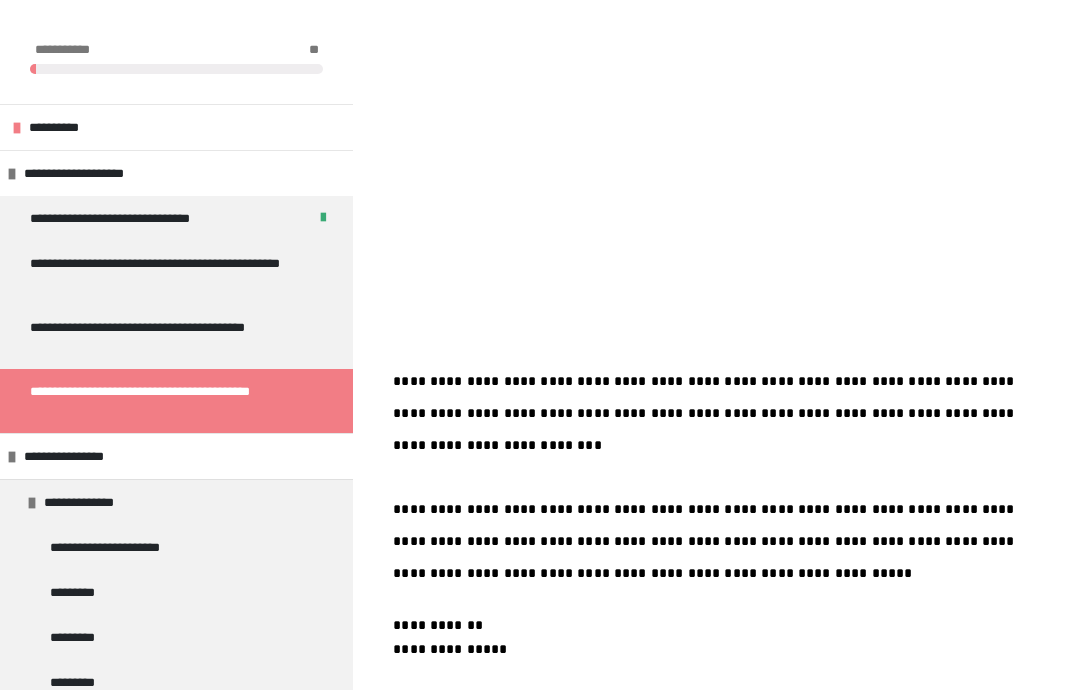 scroll, scrollTop: 464, scrollLeft: 0, axis: vertical 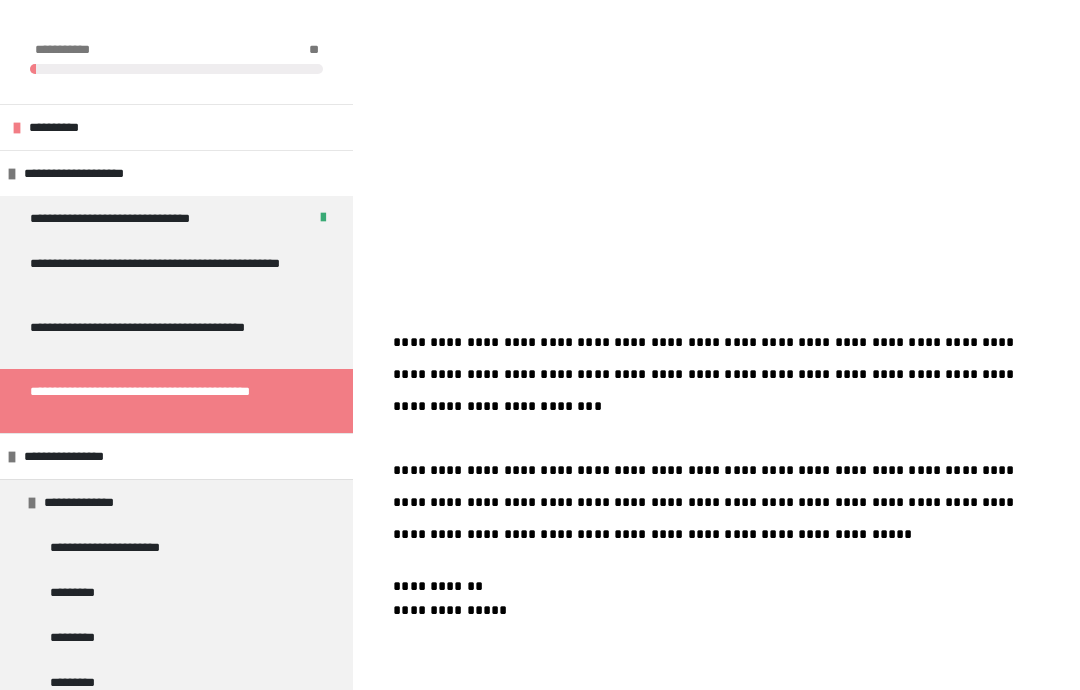 click on "**********" at bounding box center (168, 273) 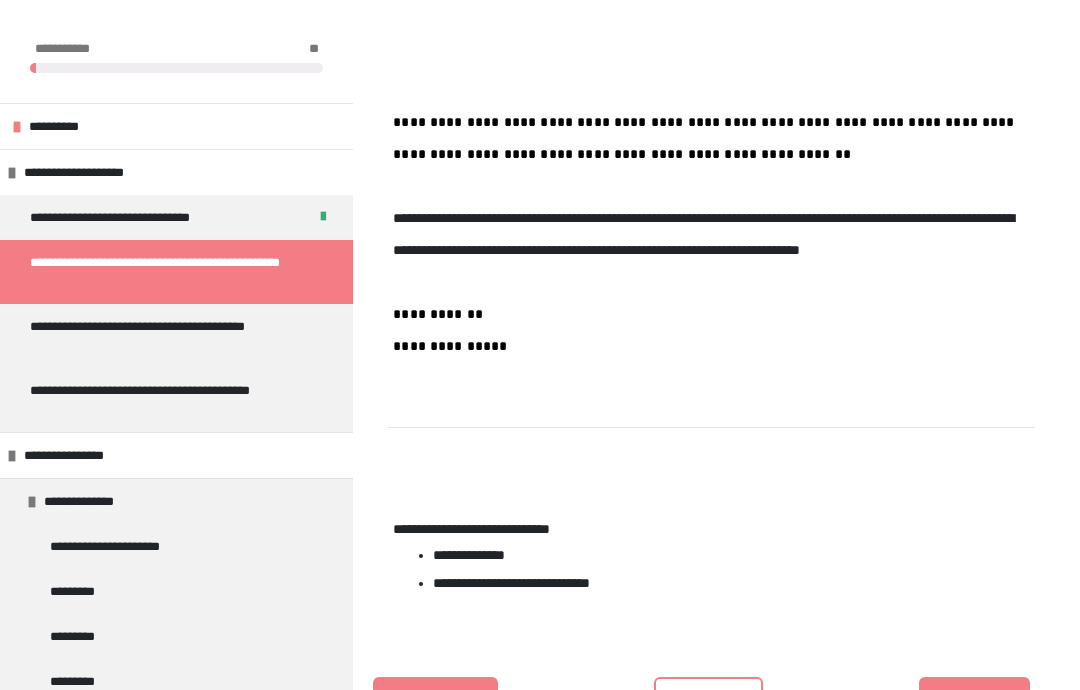 scroll, scrollTop: 691, scrollLeft: 0, axis: vertical 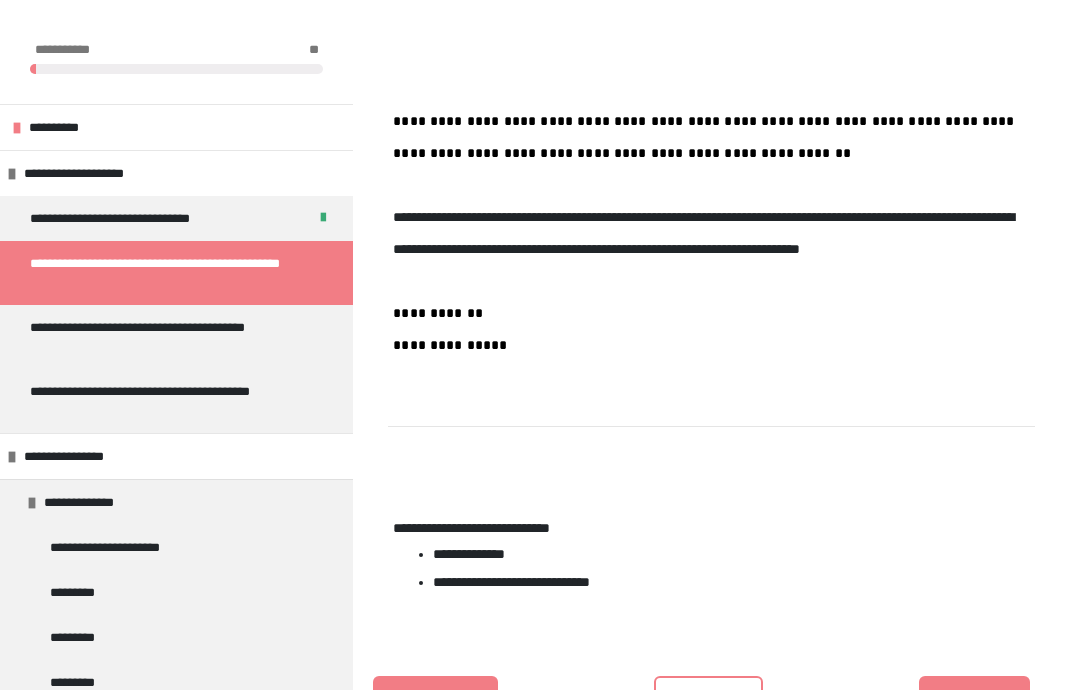 click on "********" at bounding box center (708, 700) 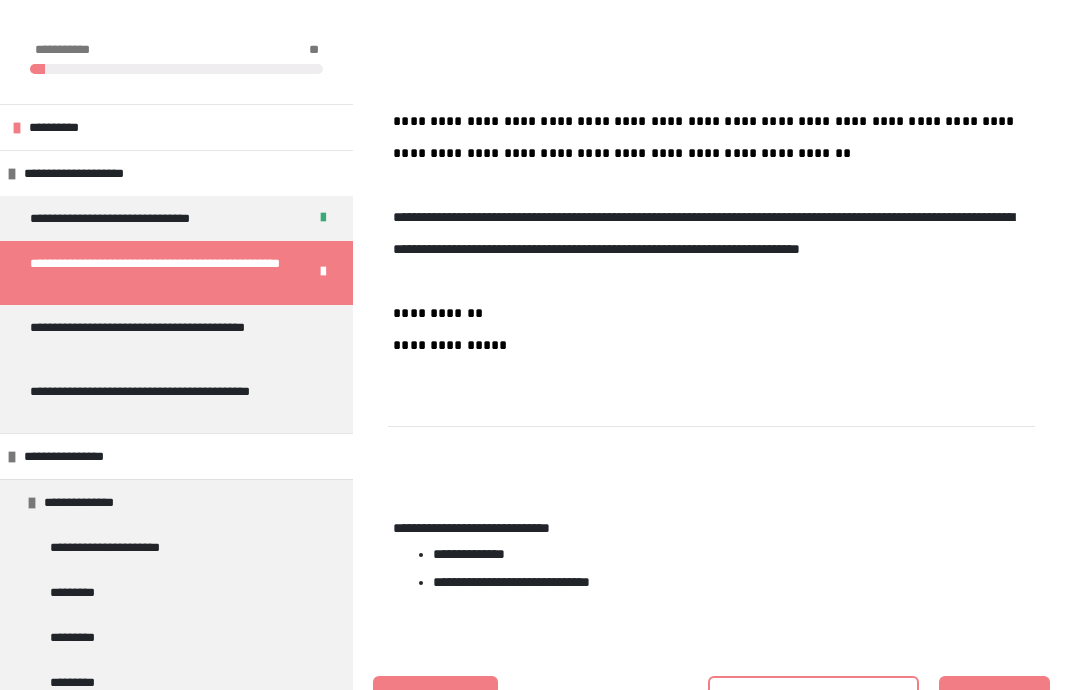 click on "*******" at bounding box center (992, 700) 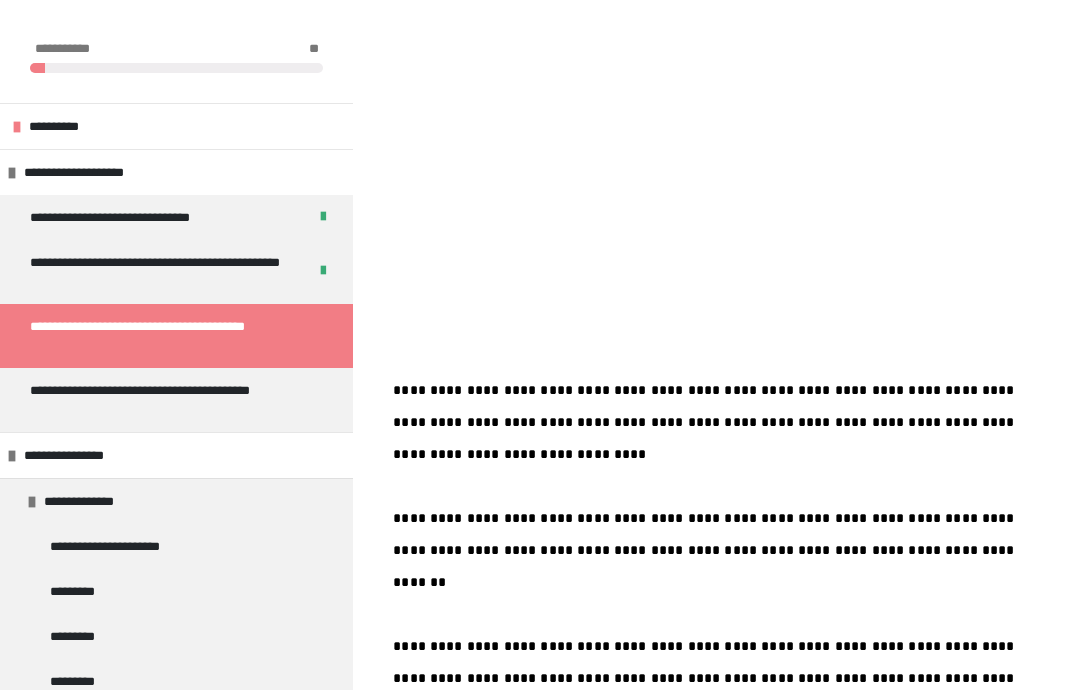scroll, scrollTop: 422, scrollLeft: 0, axis: vertical 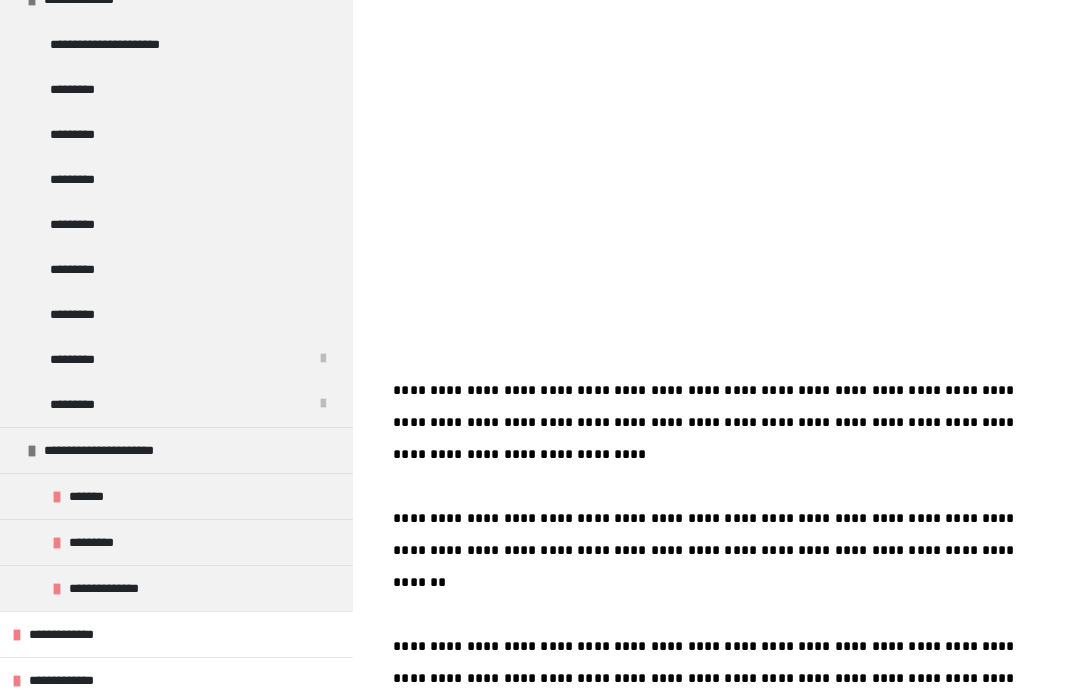 click on "*********" at bounding box center (176, 359) 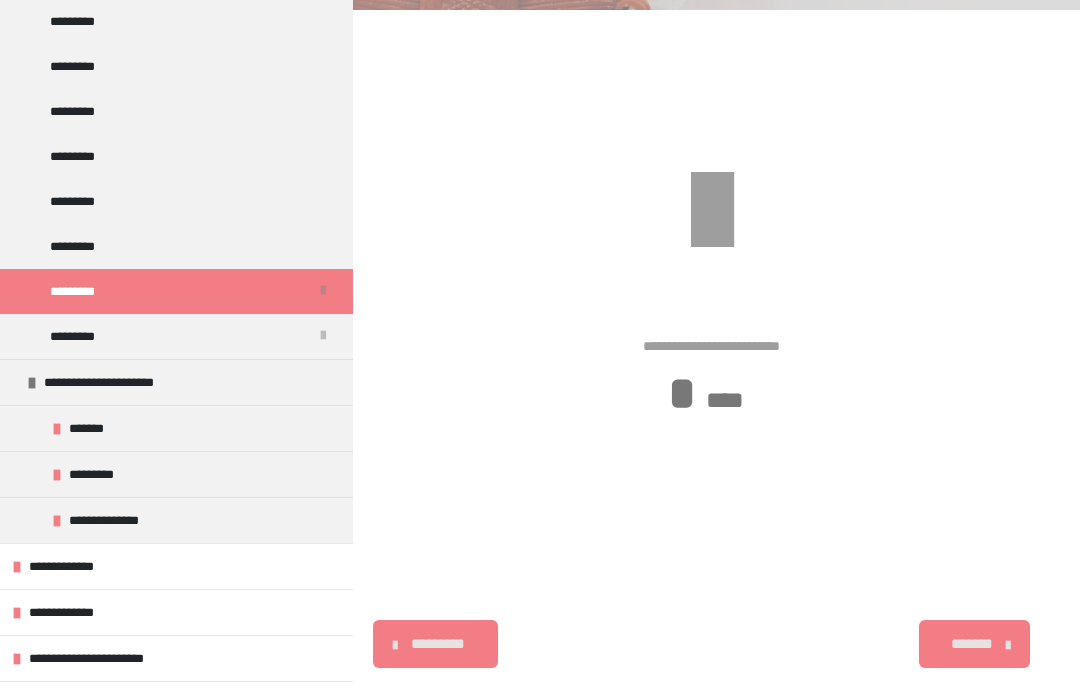 scroll, scrollTop: 575, scrollLeft: 0, axis: vertical 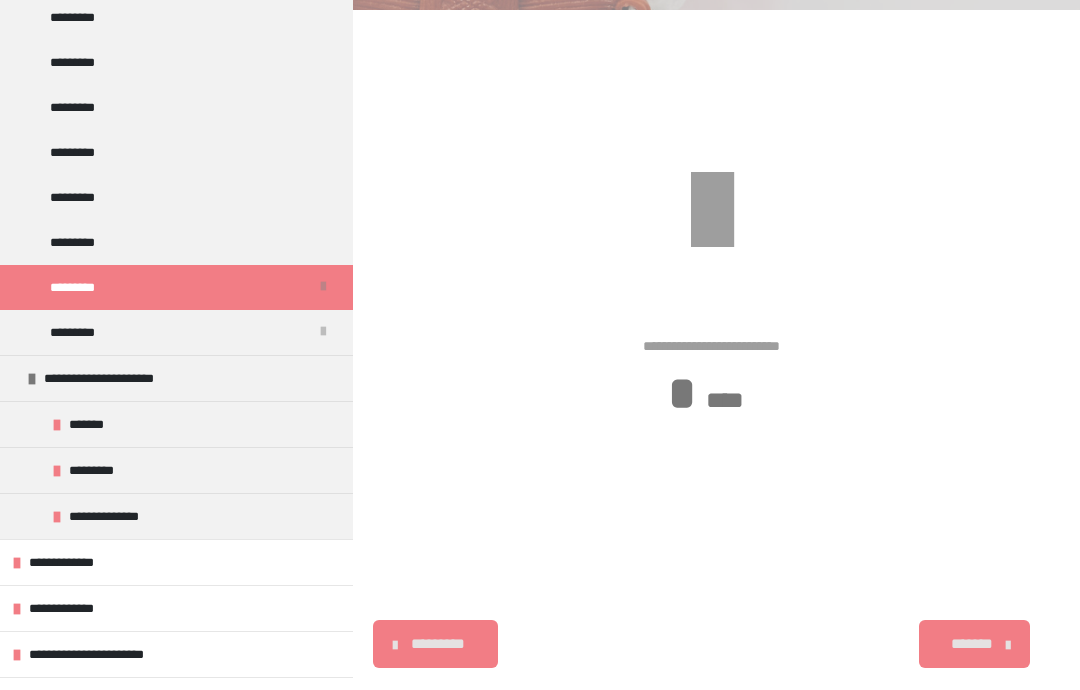 click on "**********" at bounding box center [176, 562] 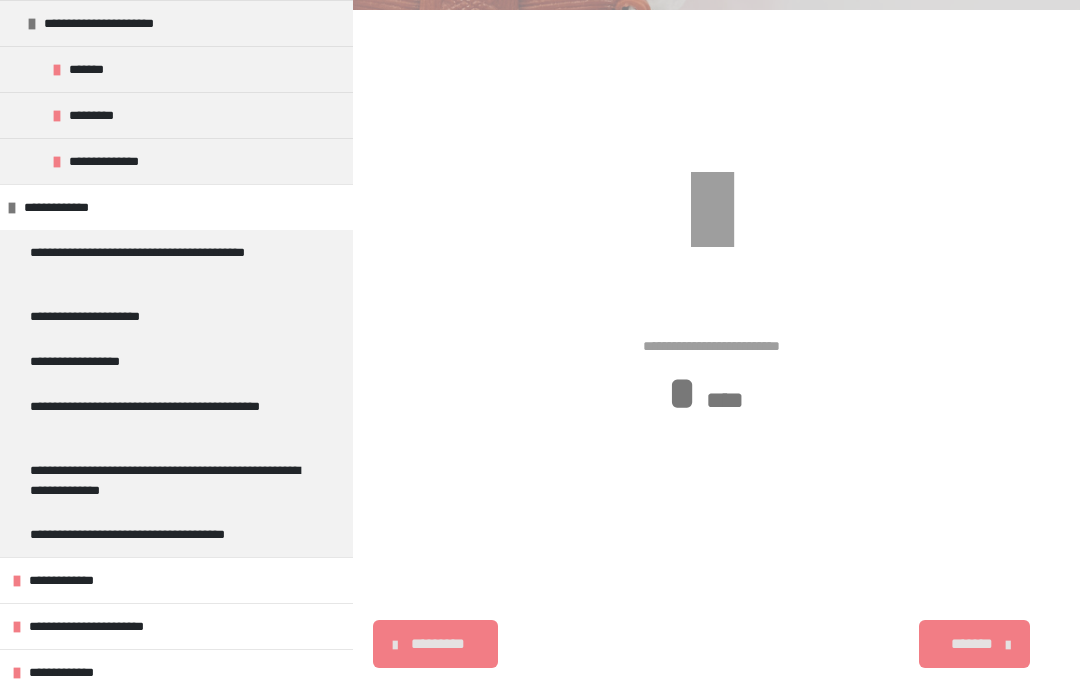 scroll, scrollTop: 897, scrollLeft: 0, axis: vertical 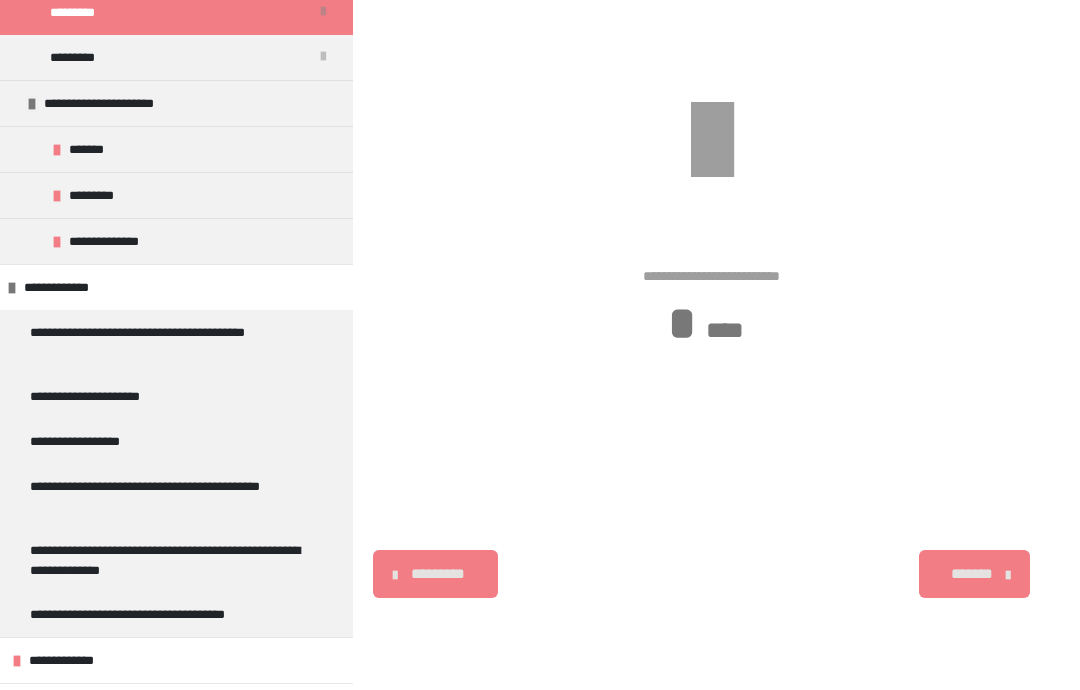 click on "**********" at bounding box center (176, 706) 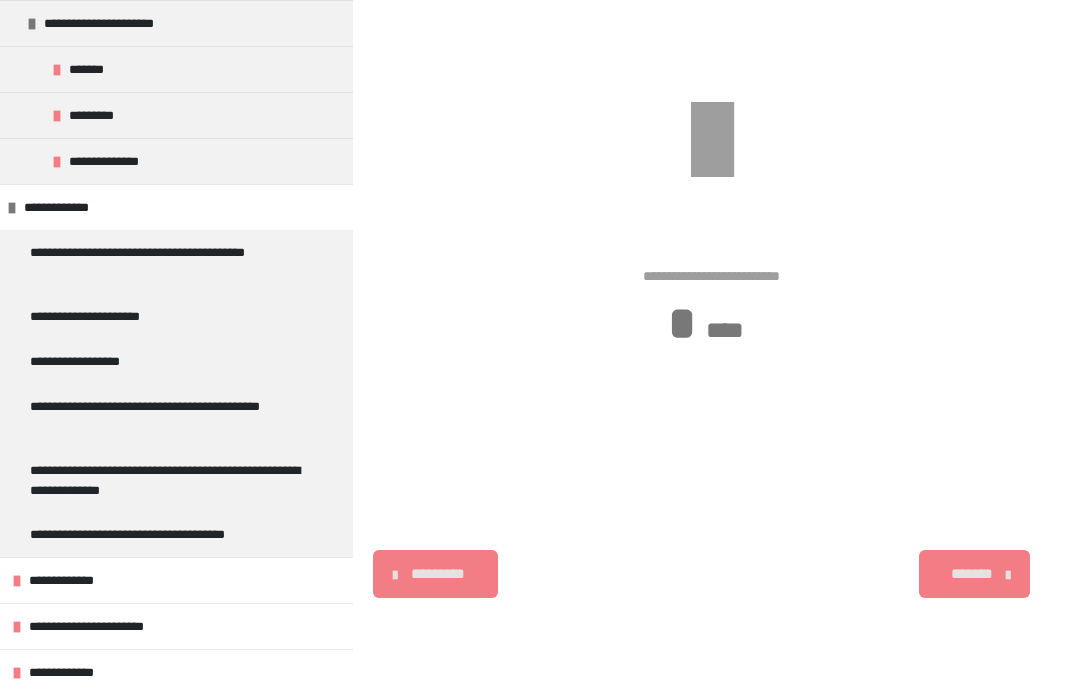 scroll, scrollTop: 930, scrollLeft: 0, axis: vertical 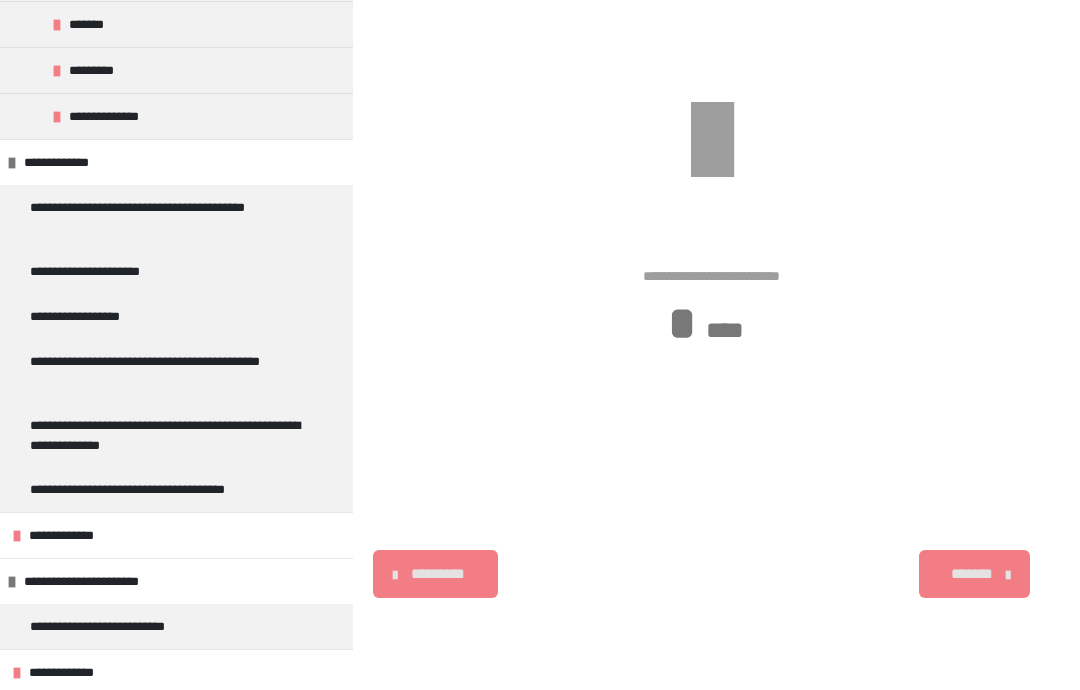 click on "**********" at bounding box center [176, 535] 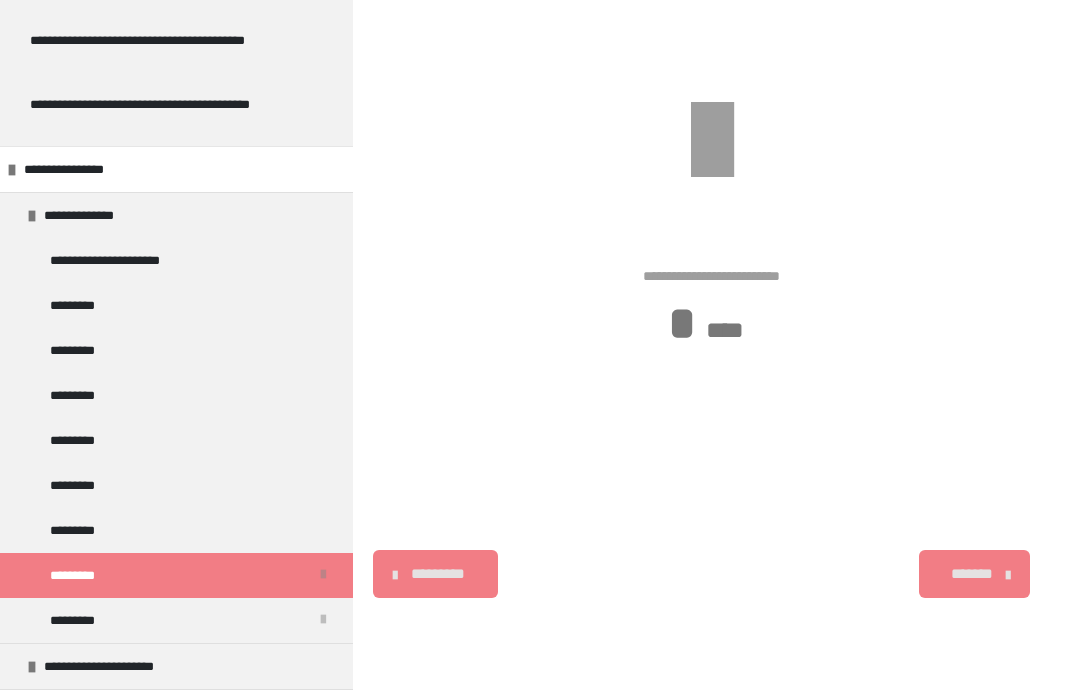 scroll, scrollTop: 279, scrollLeft: 0, axis: vertical 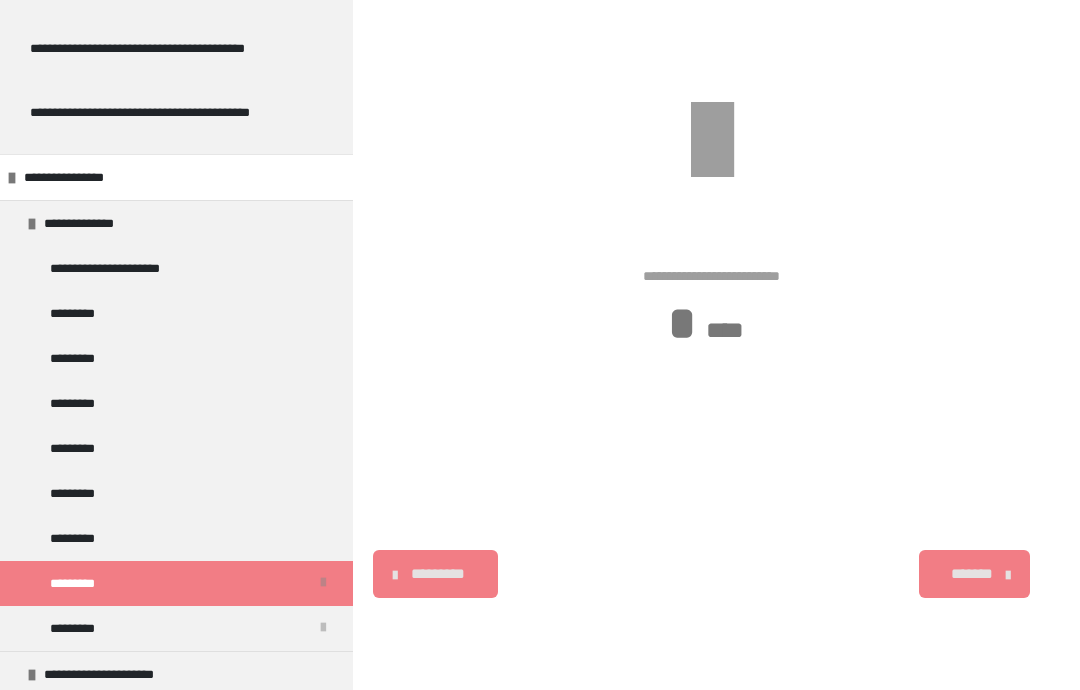 click on "*********" at bounding box center (176, 313) 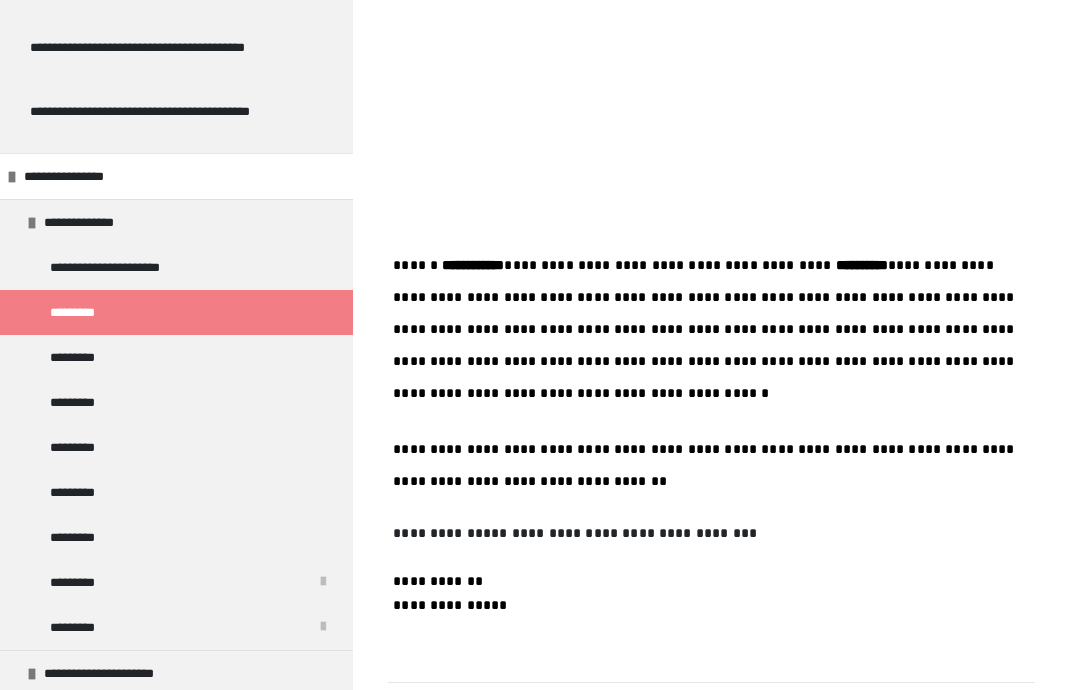 scroll, scrollTop: 571, scrollLeft: 0, axis: vertical 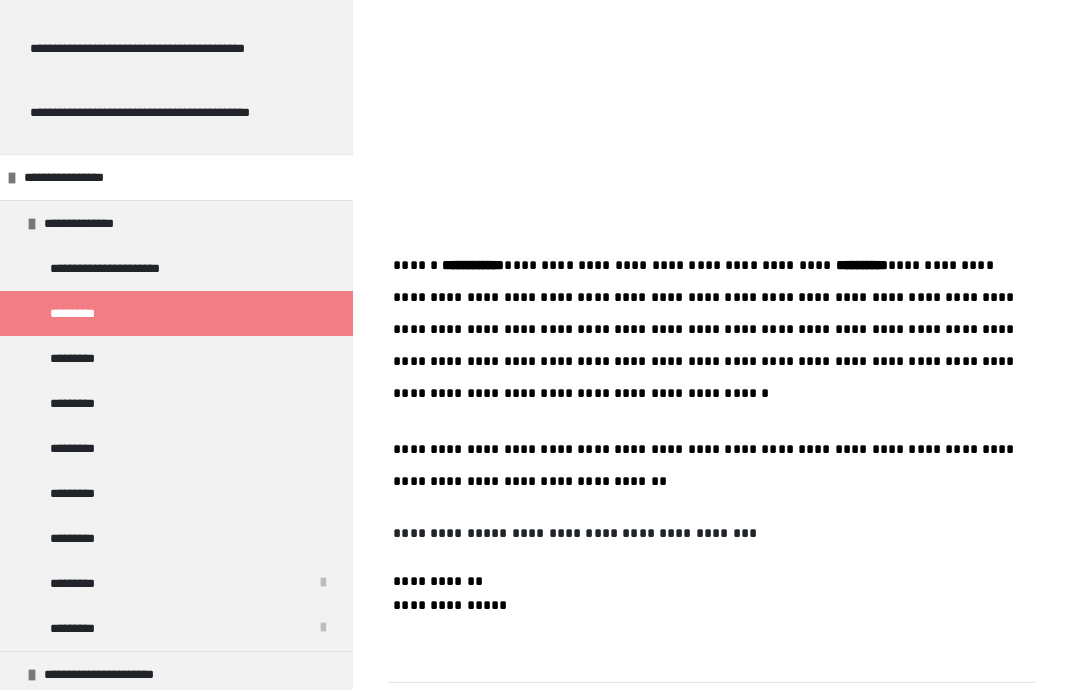 click on "**********" at bounding box center (74, 177) 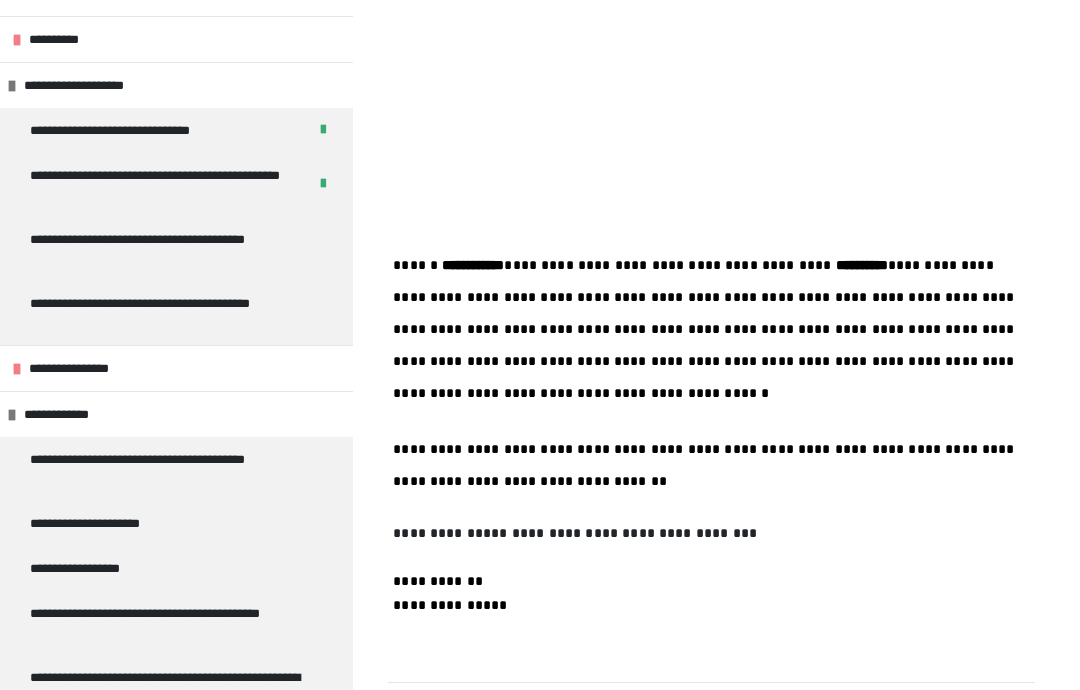 scroll, scrollTop: 89, scrollLeft: 0, axis: vertical 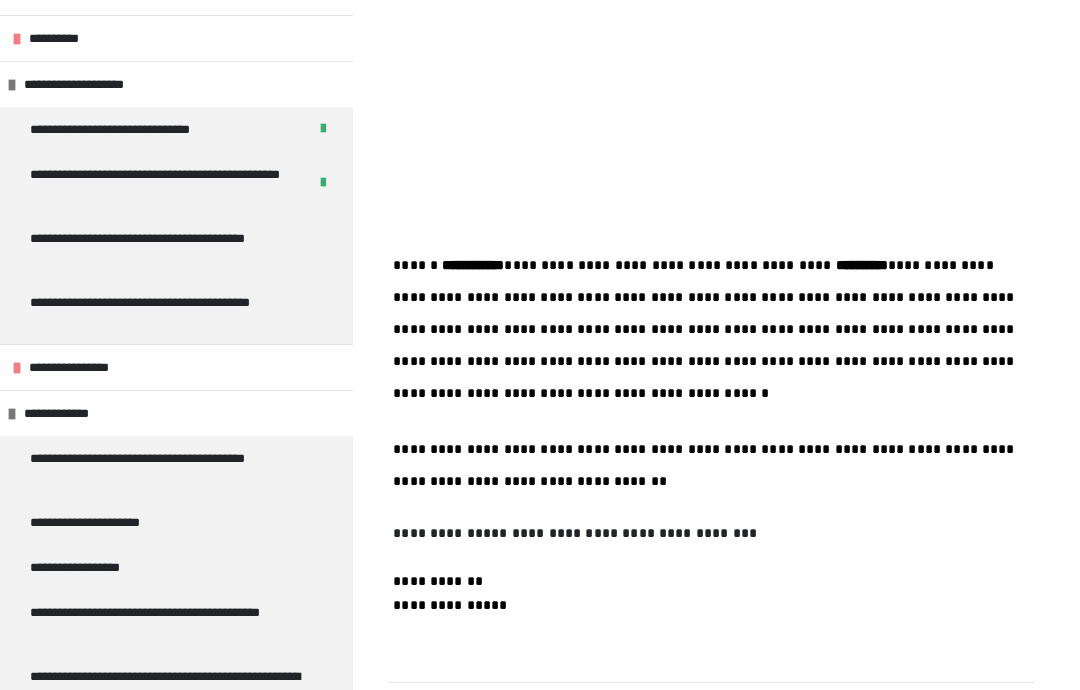 click on "**********" at bounding box center (168, 248) 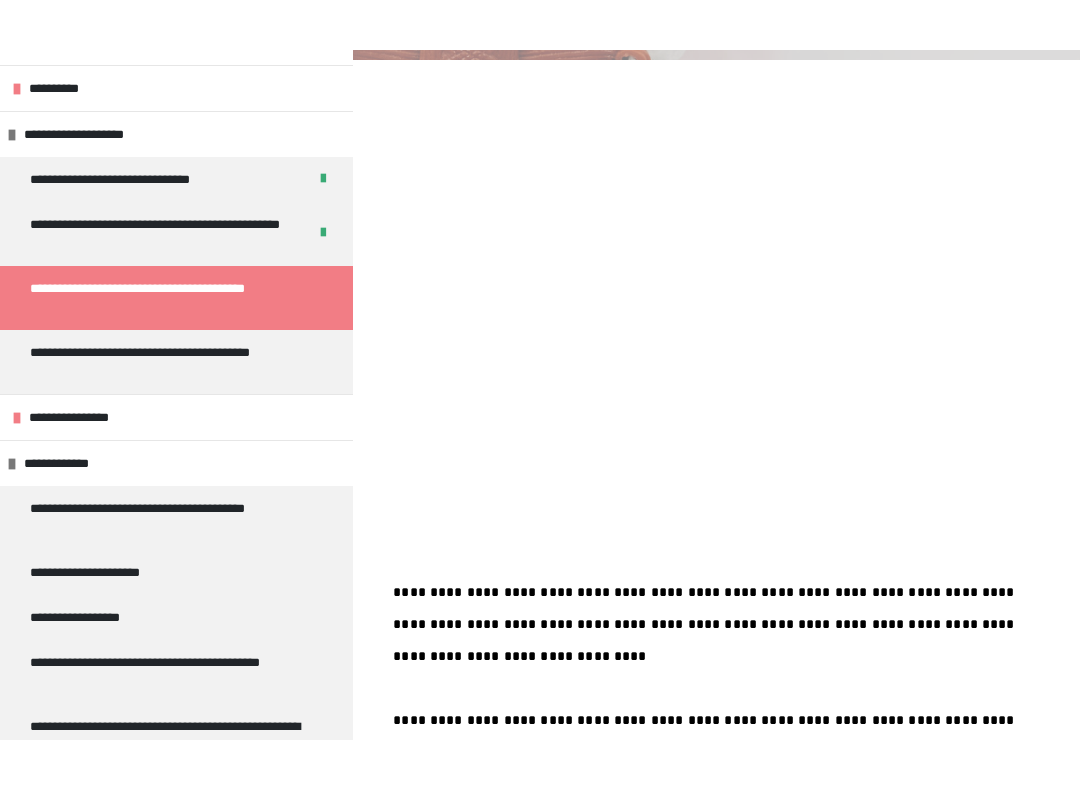 scroll, scrollTop: 20, scrollLeft: 0, axis: vertical 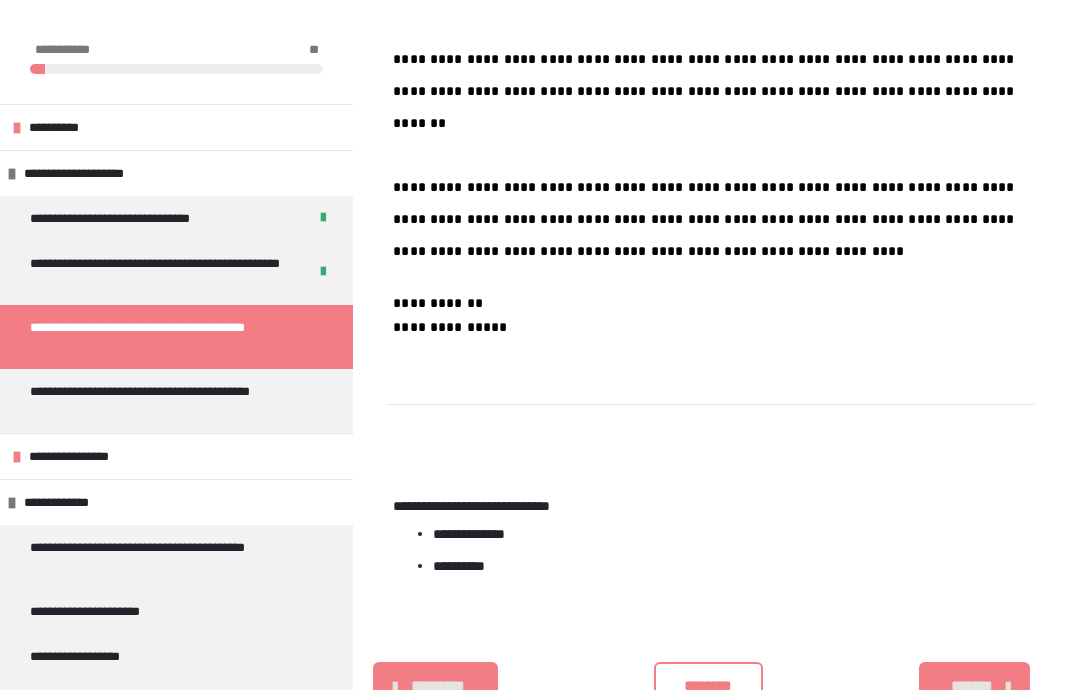 click on "********" at bounding box center [708, 686] 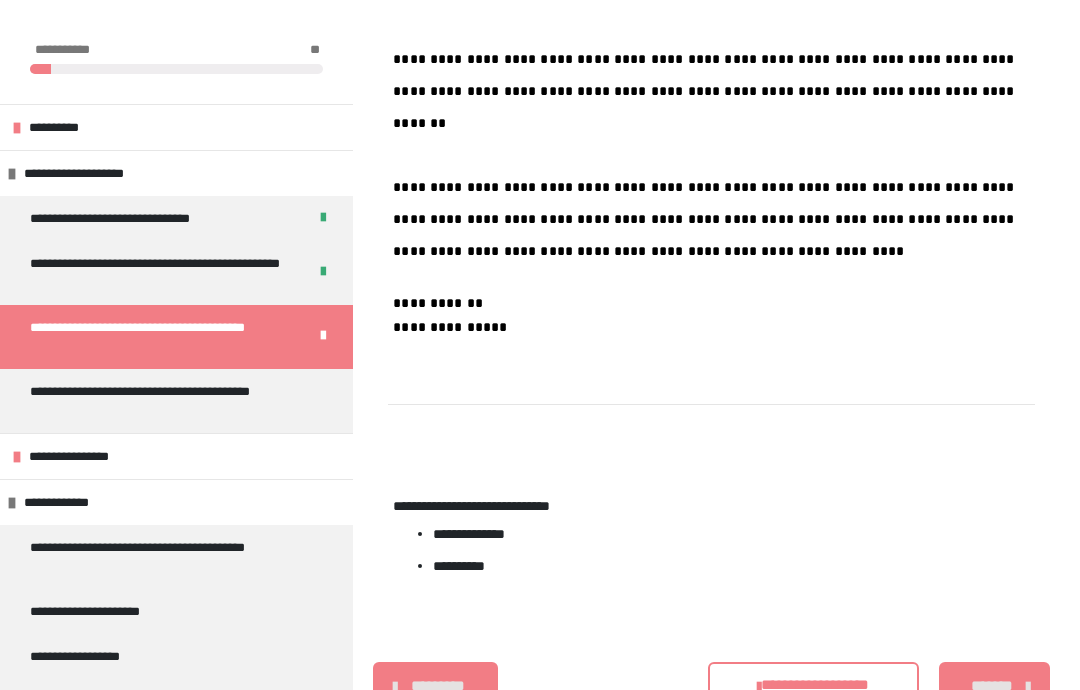 scroll, scrollTop: 961, scrollLeft: 0, axis: vertical 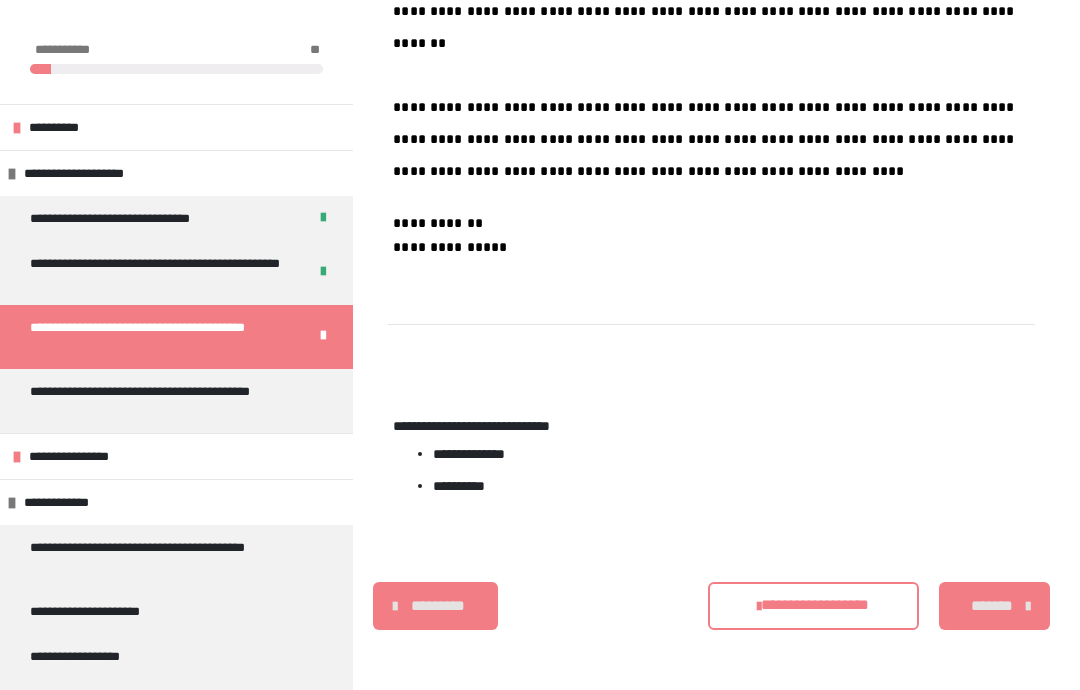 click on "**********" at bounding box center (79, 456) 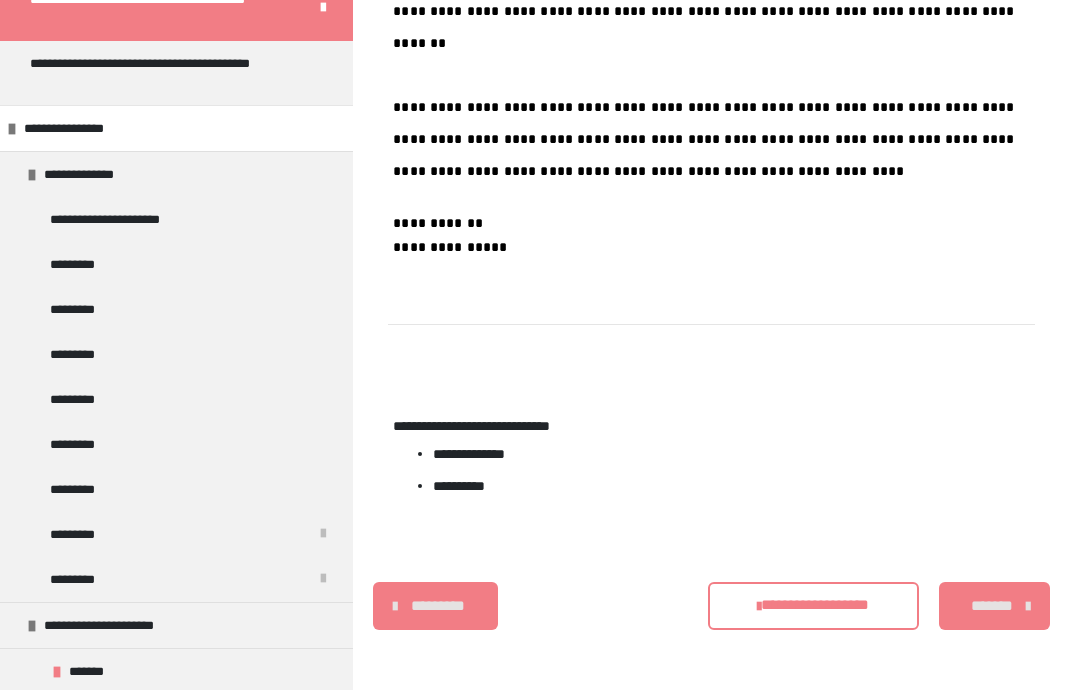 scroll, scrollTop: 333, scrollLeft: 0, axis: vertical 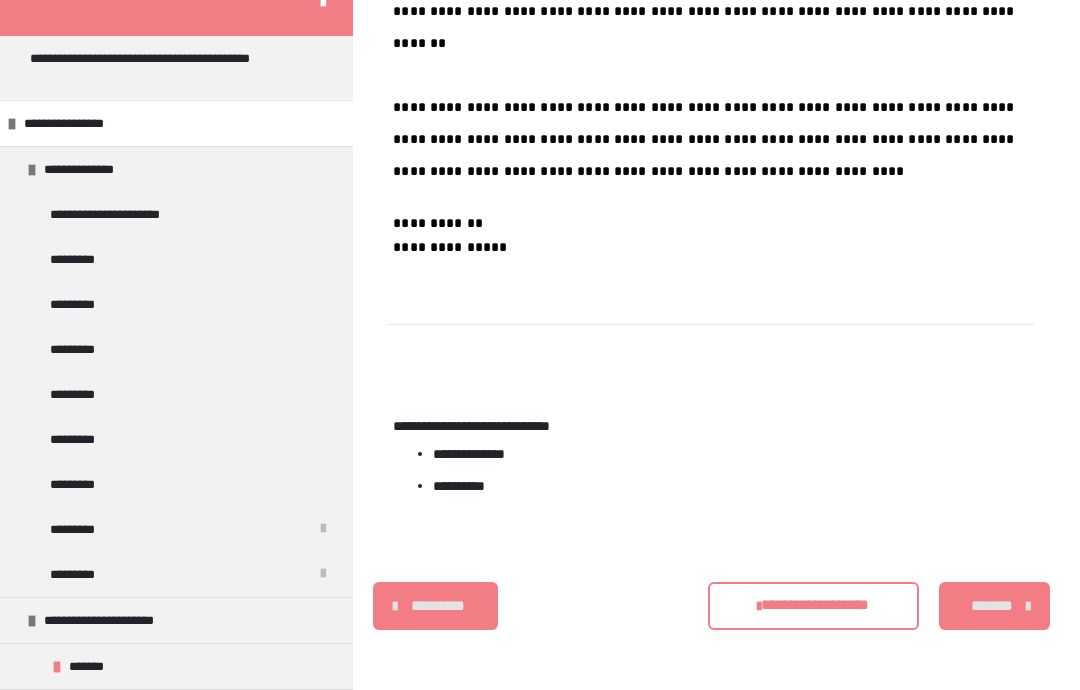 click on "*********" at bounding box center (176, 484) 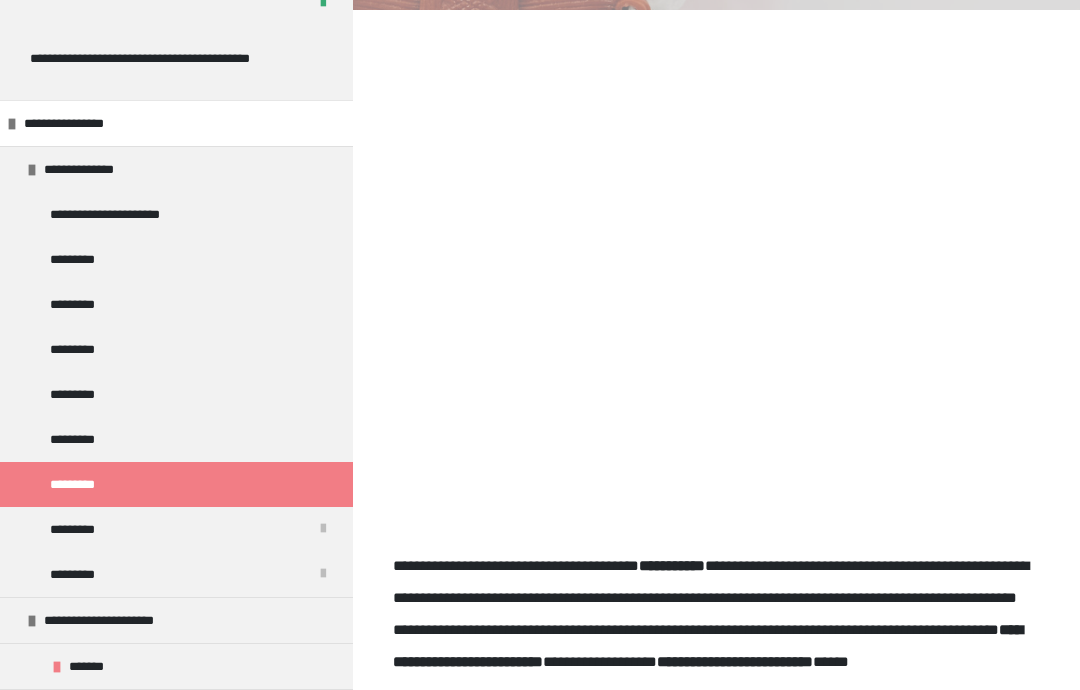 click on "*********" at bounding box center (176, 529) 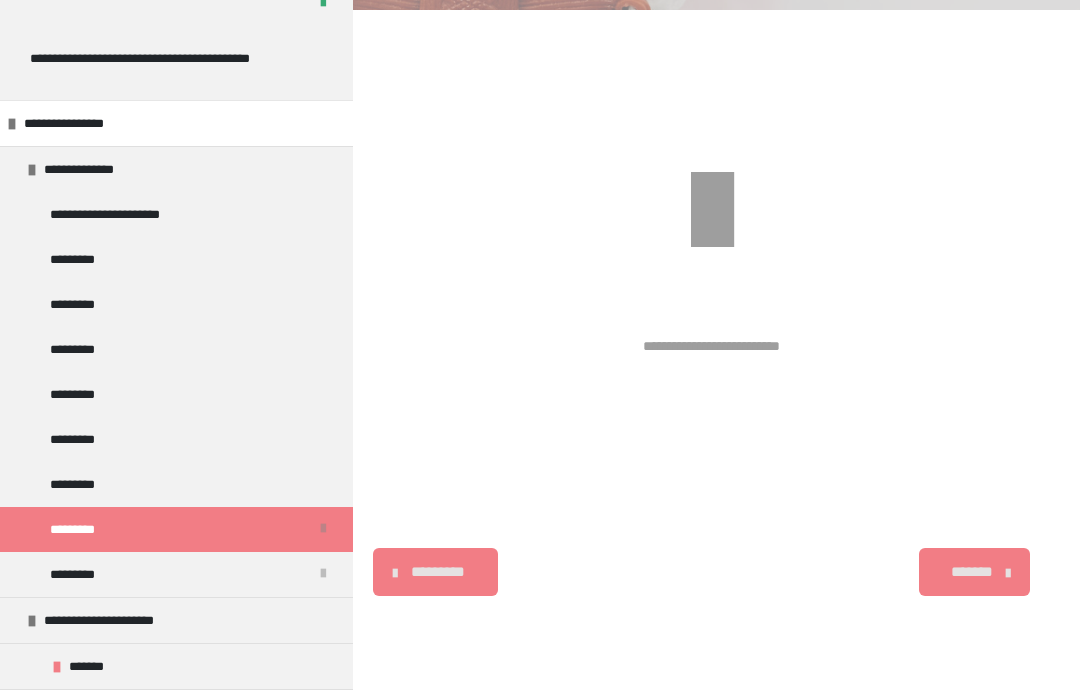click on "*********" at bounding box center (176, 529) 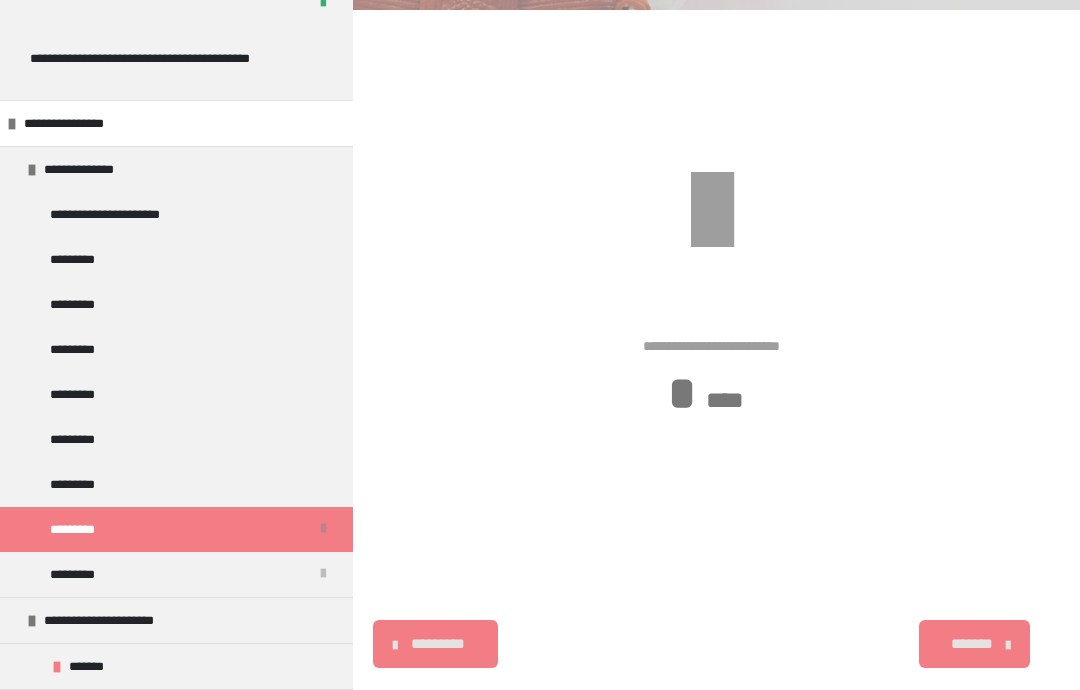 click on "*********" at bounding box center [176, 574] 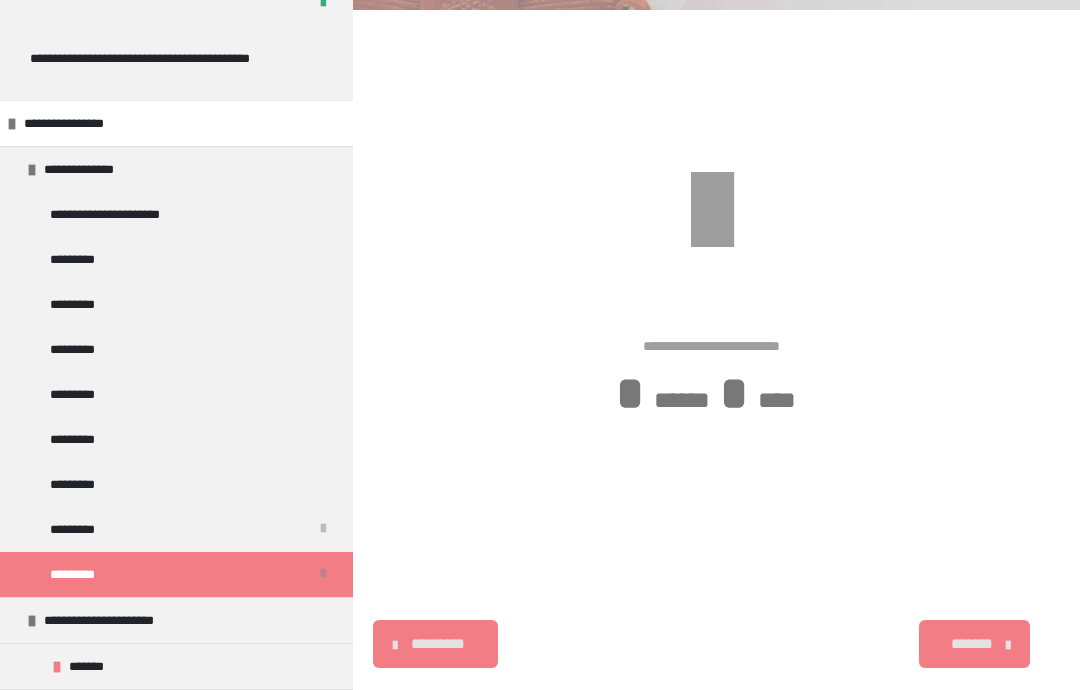 click on "*********" at bounding box center (176, 259) 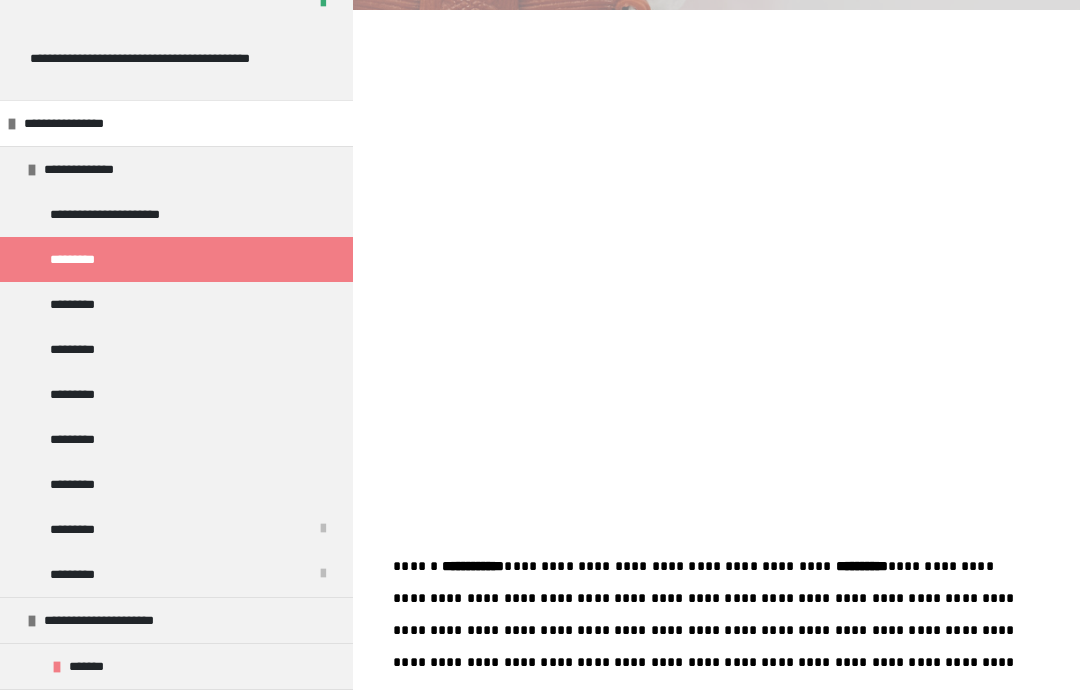 click on "*********" at bounding box center (76, 304) 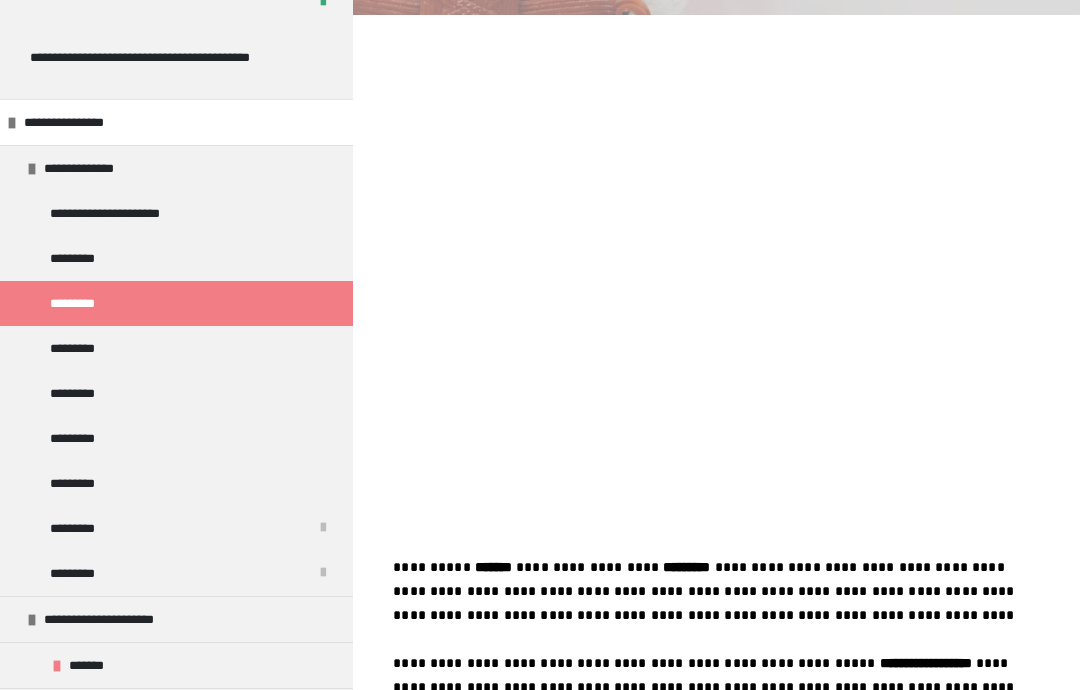 scroll, scrollTop: 170, scrollLeft: 0, axis: vertical 